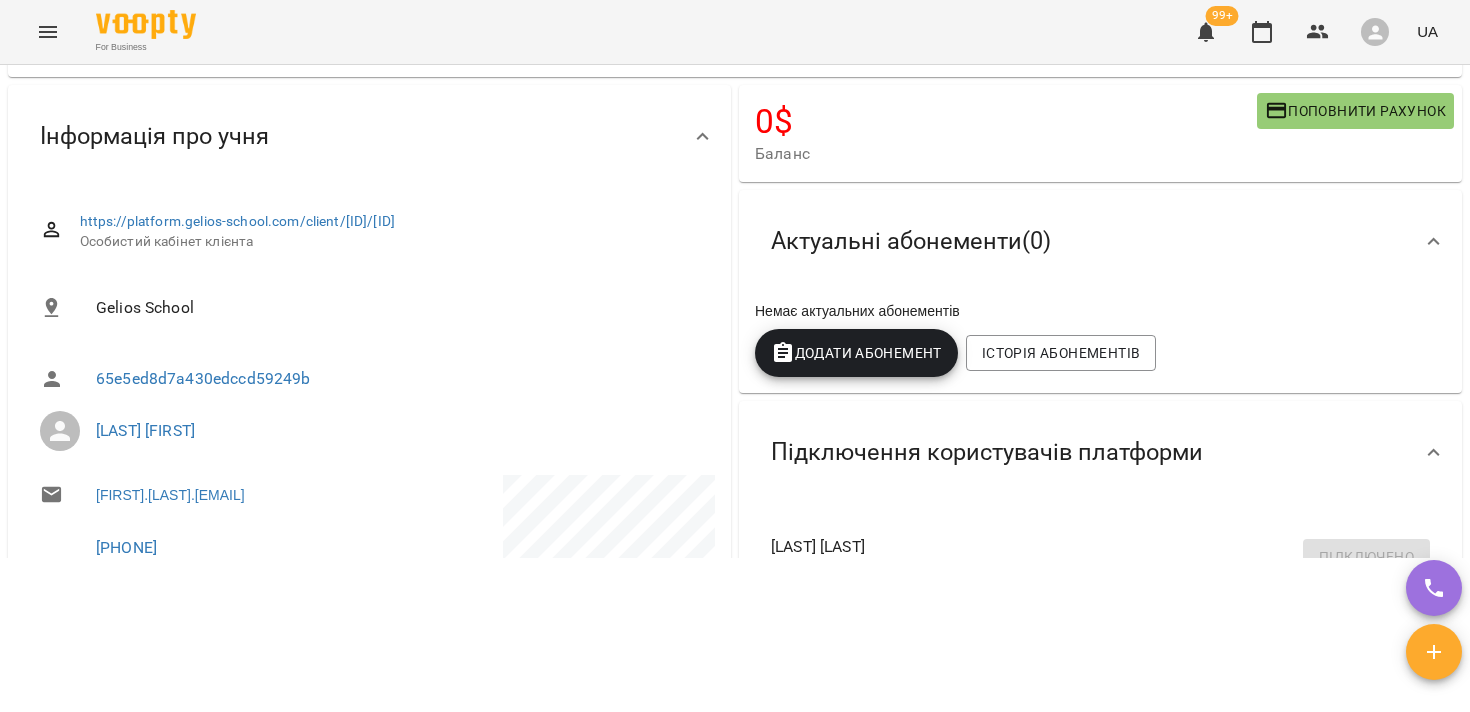 scroll, scrollTop: 143, scrollLeft: 0, axis: vertical 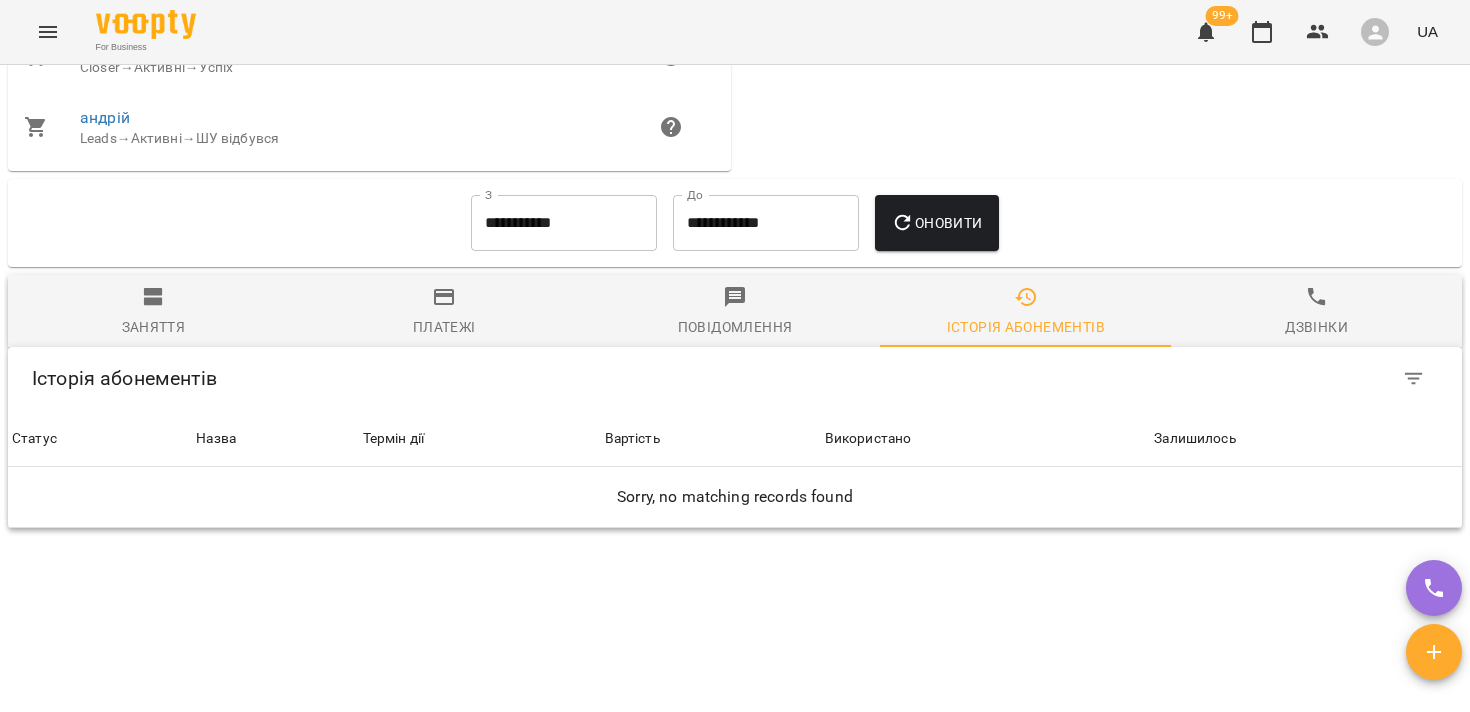 click 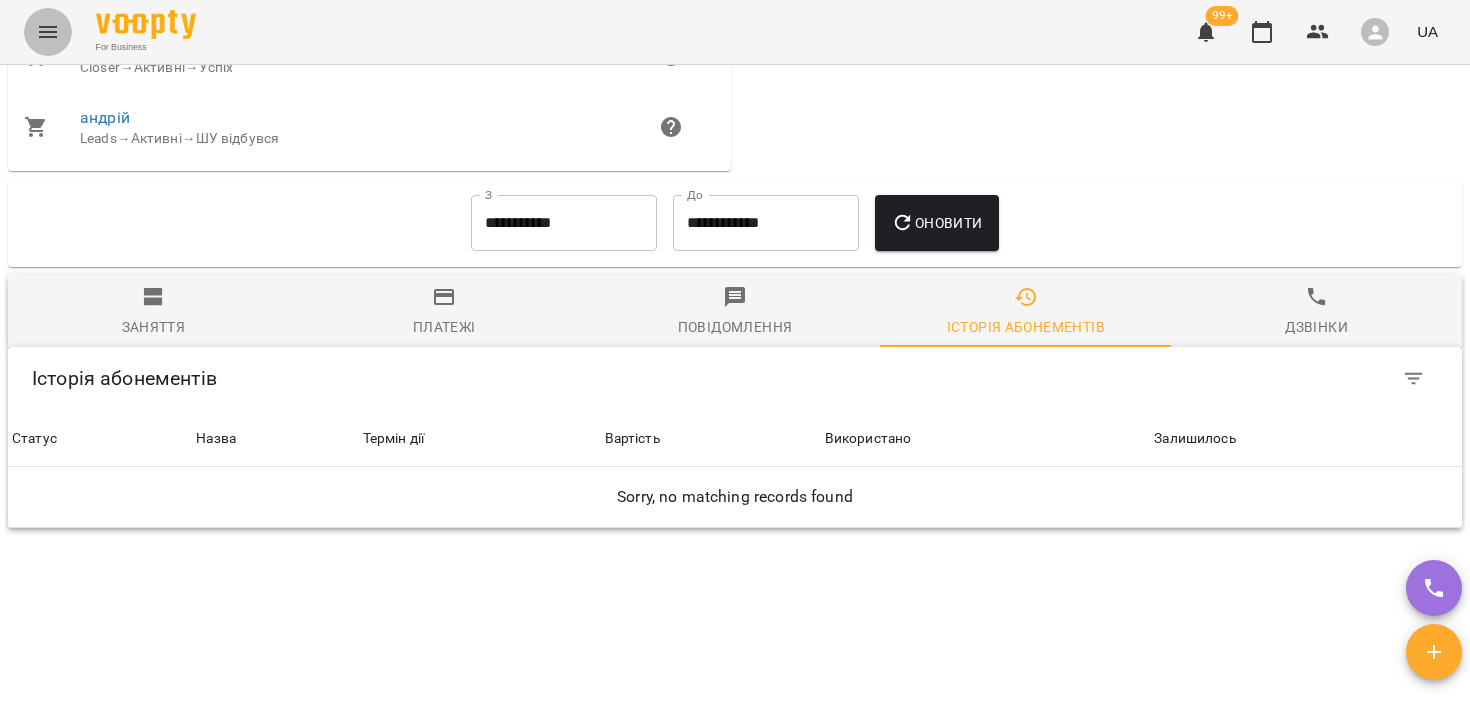 click 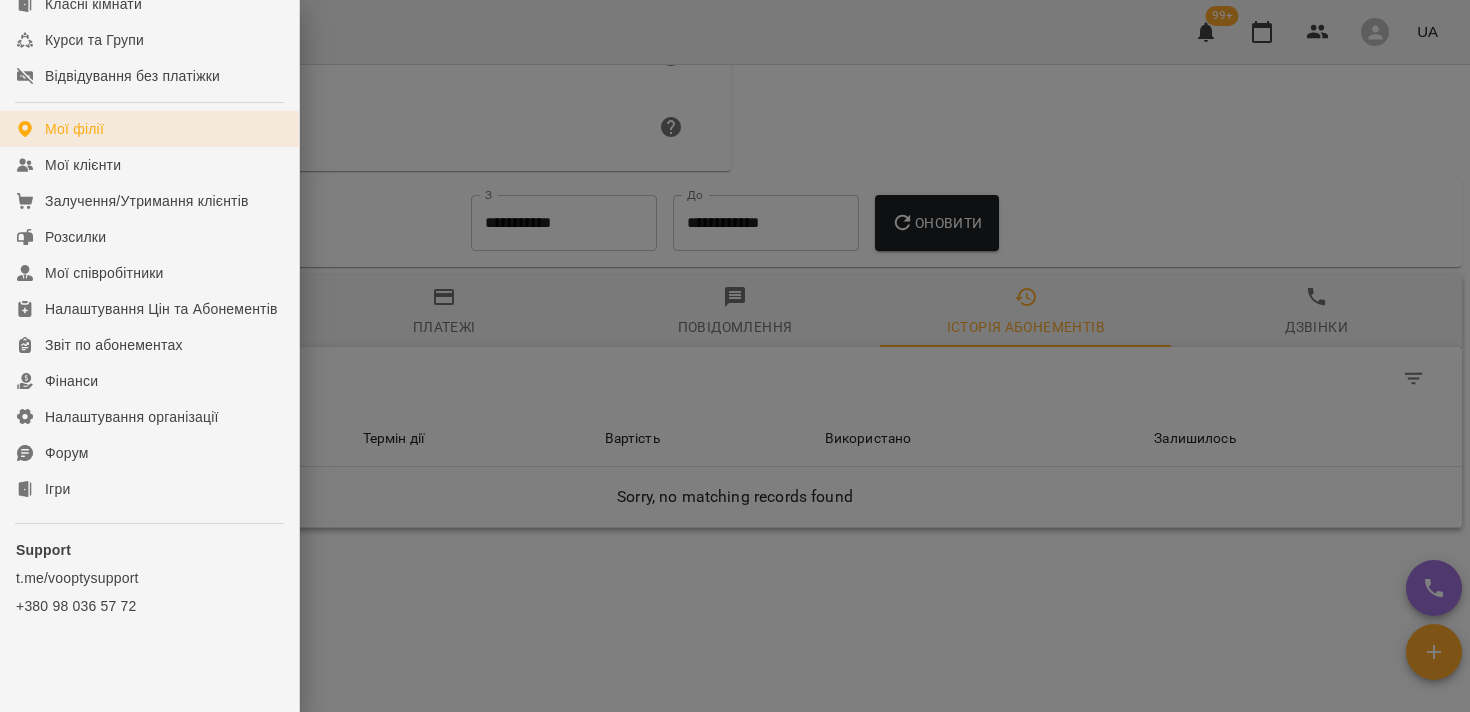 scroll, scrollTop: 0, scrollLeft: 0, axis: both 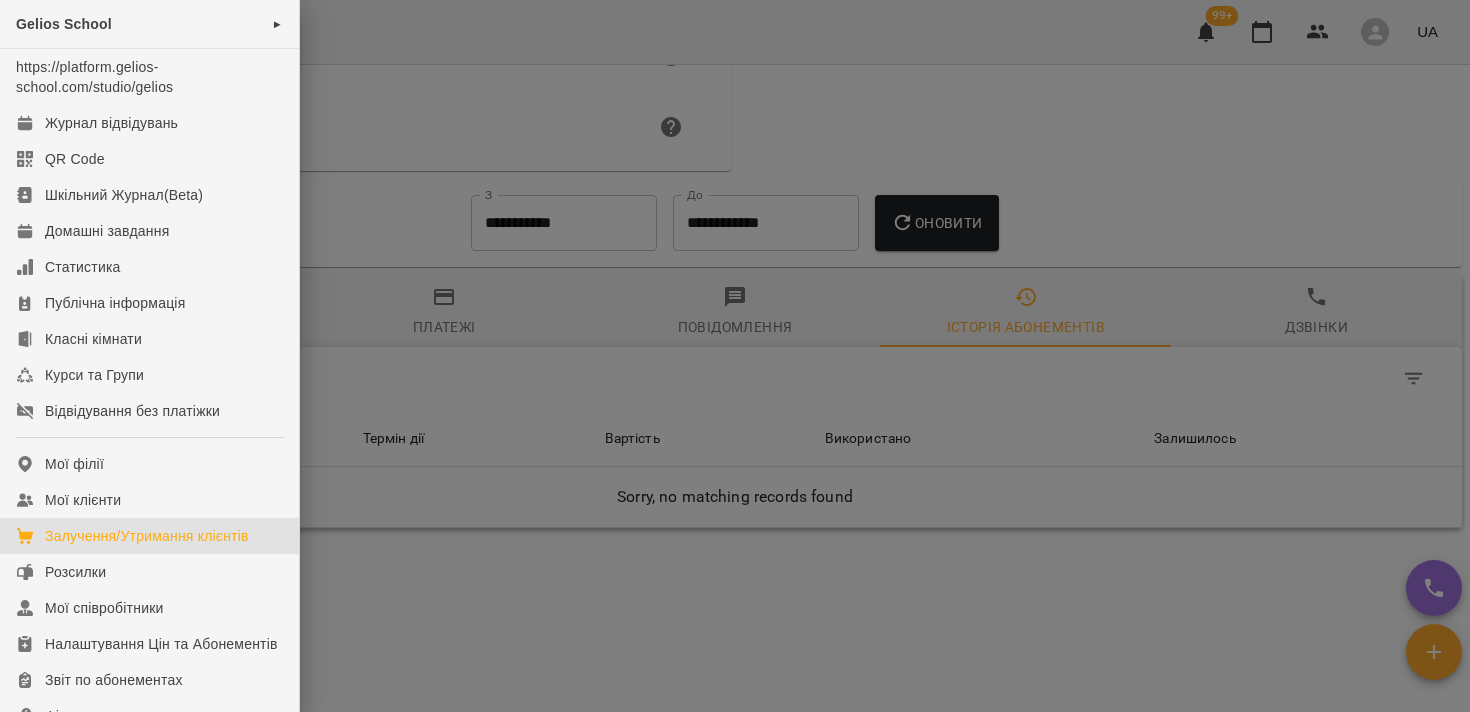 click on "Залучення/Утримання клієнтів" at bounding box center (147, 536) 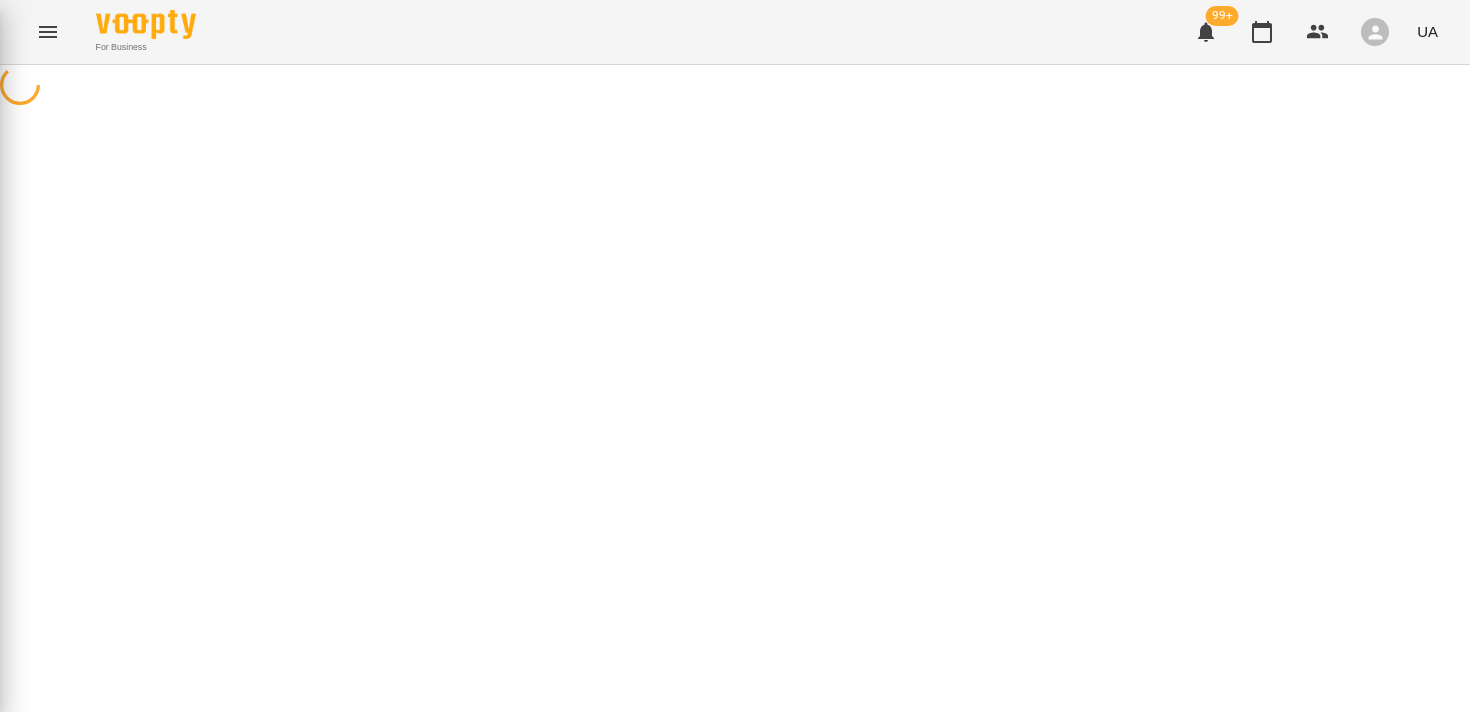 scroll, scrollTop: 0, scrollLeft: 0, axis: both 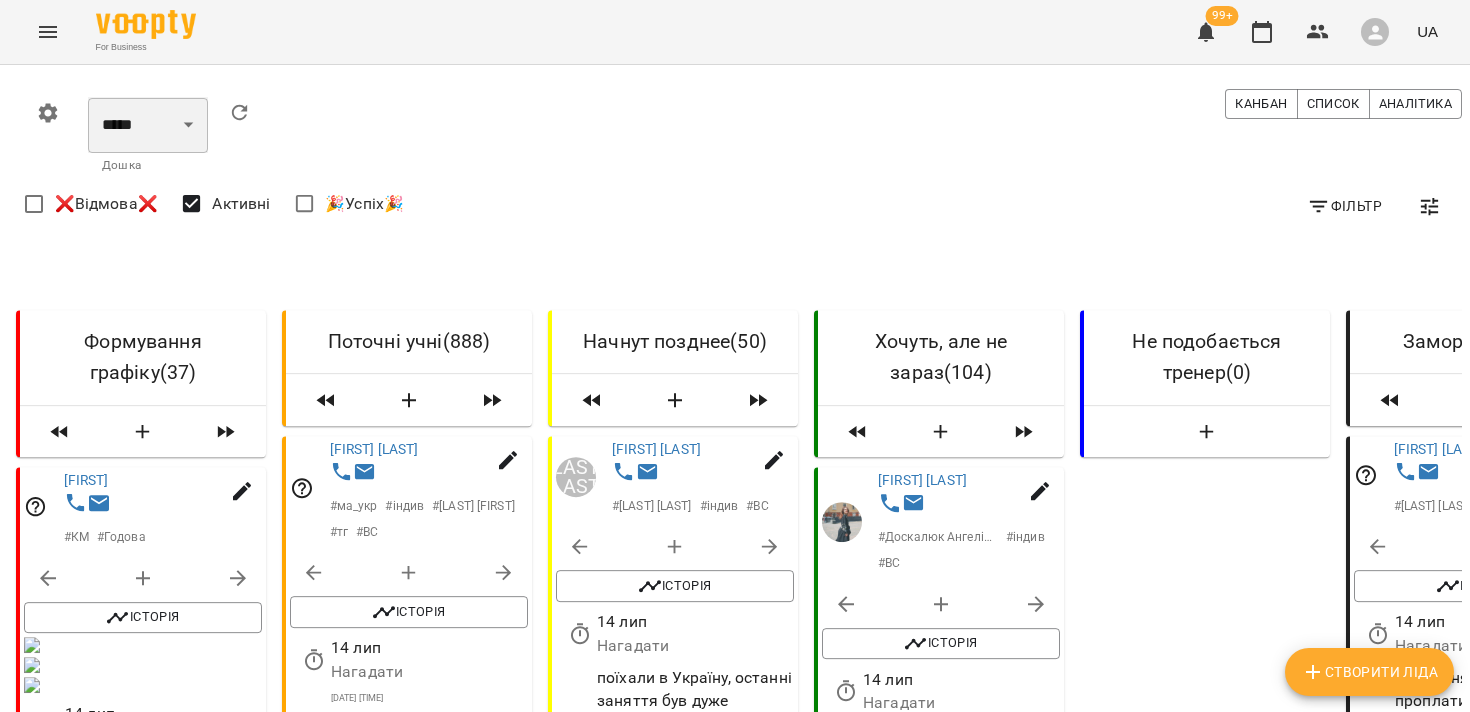 click on "***** ******** ****** ********" at bounding box center [148, 125] 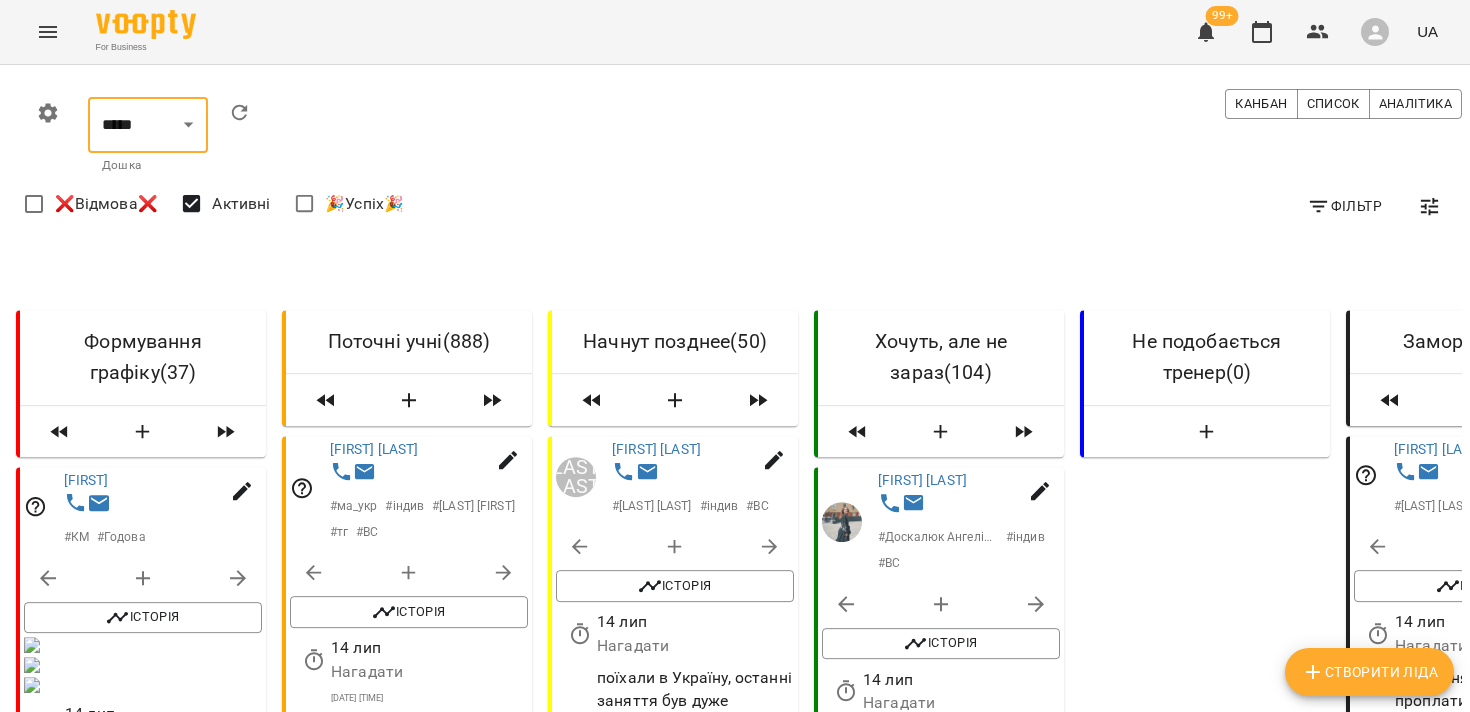 click 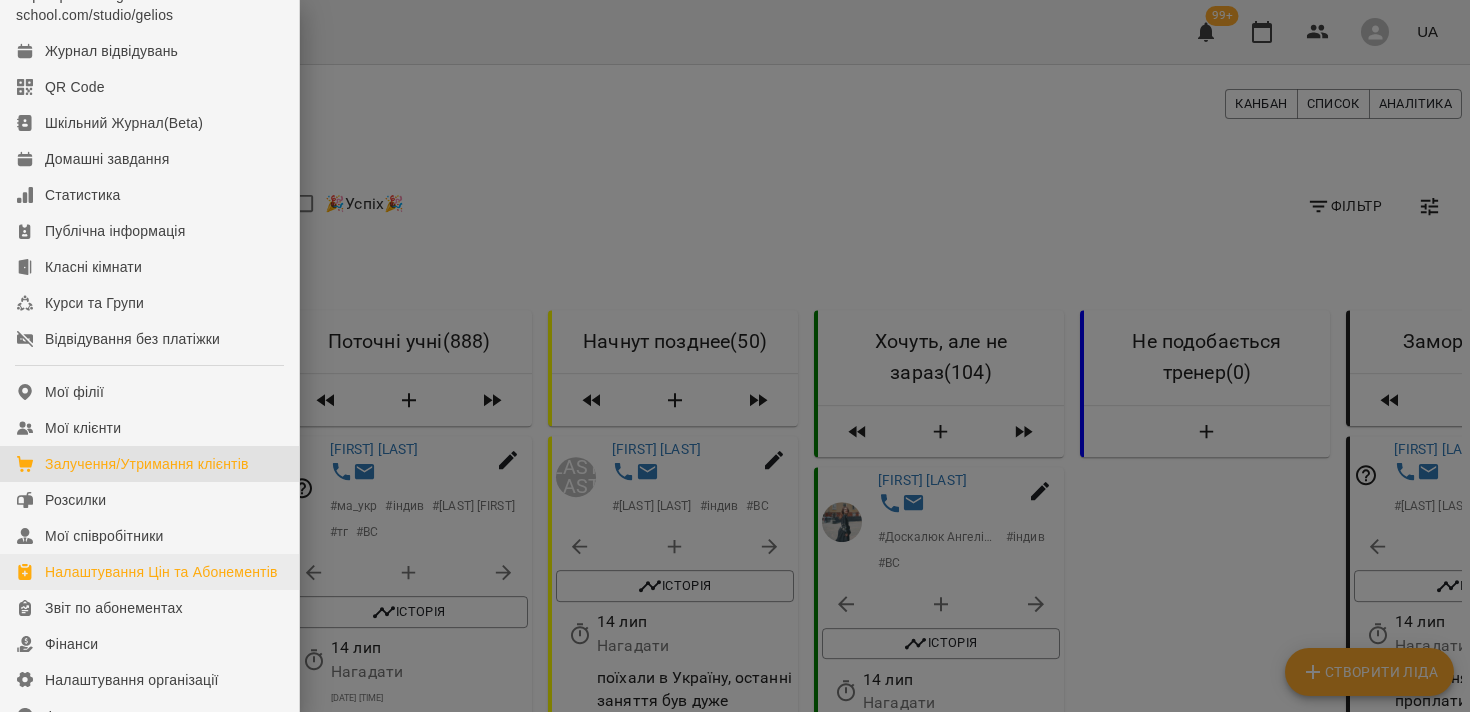 scroll, scrollTop: 0, scrollLeft: 0, axis: both 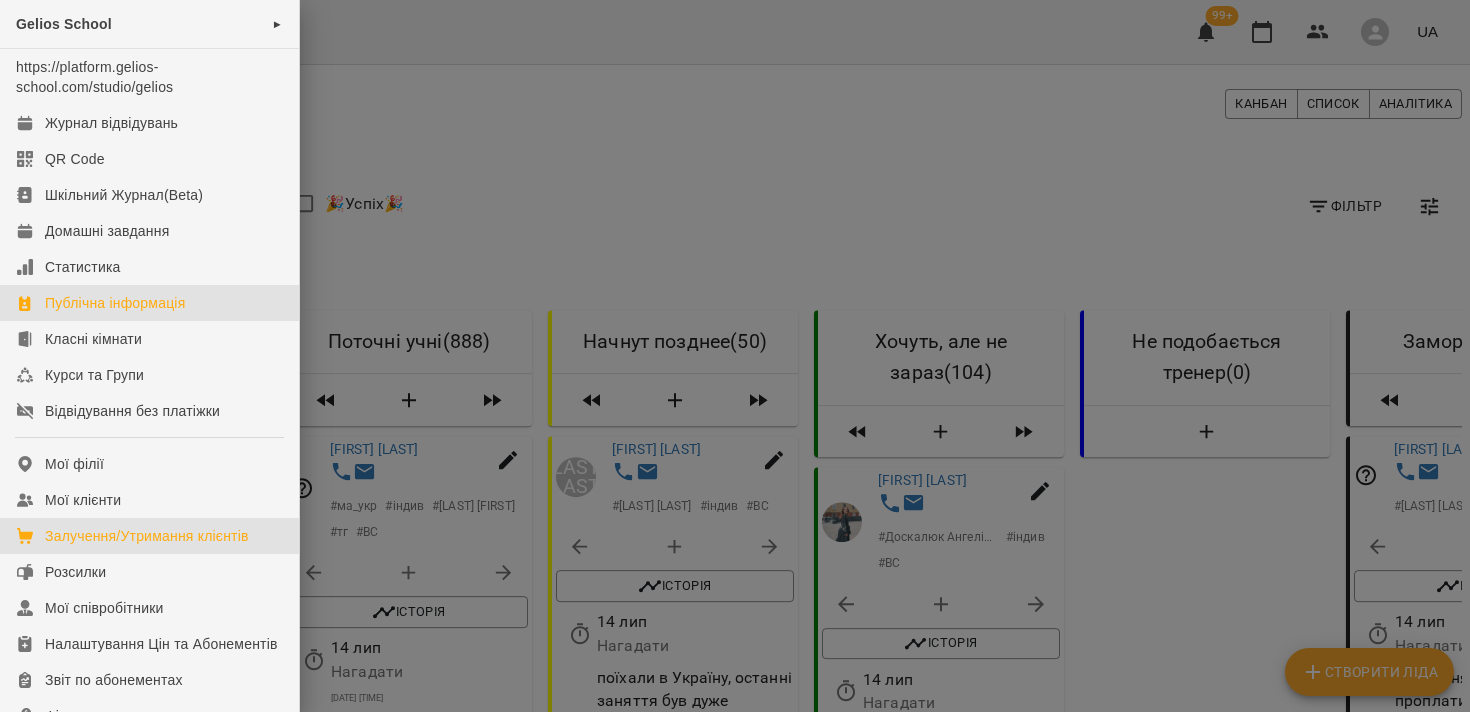 click on "Публічна інформація" at bounding box center (115, 303) 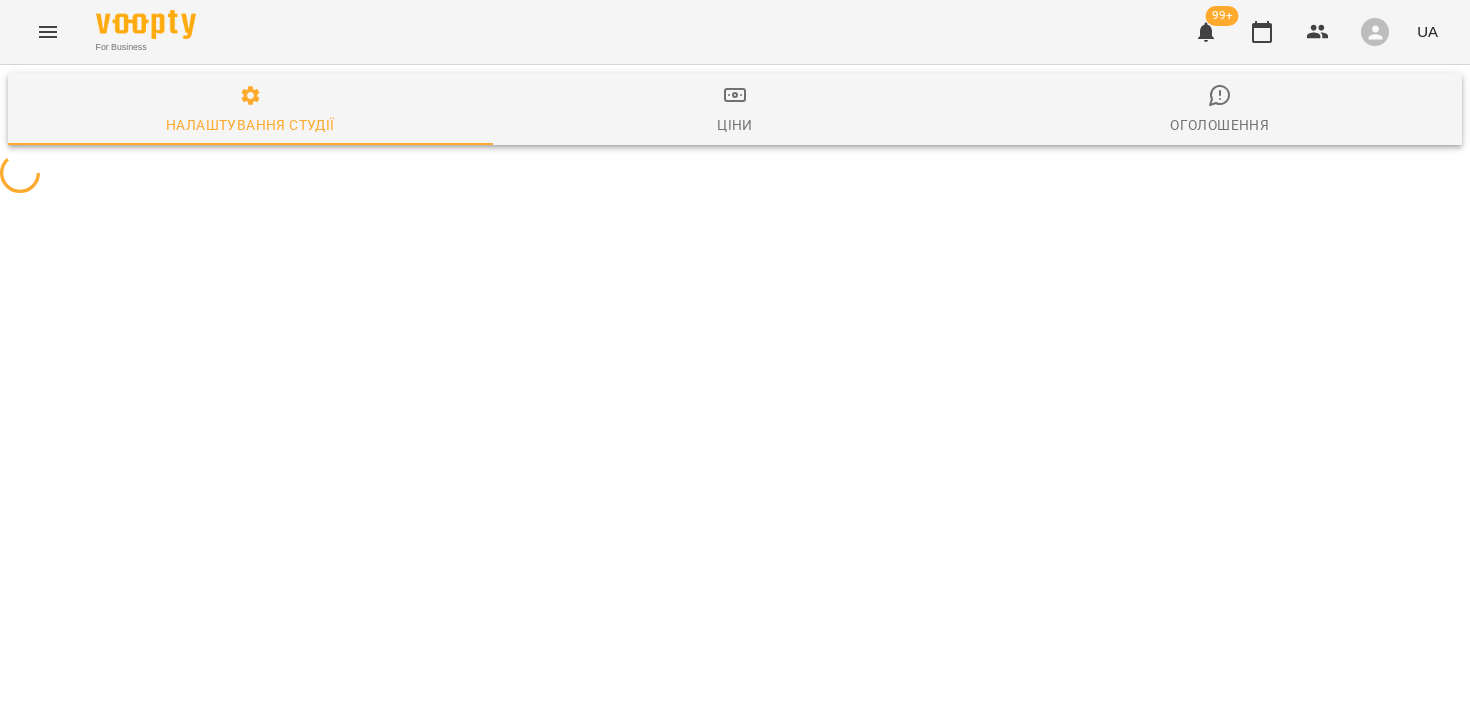 select on "**" 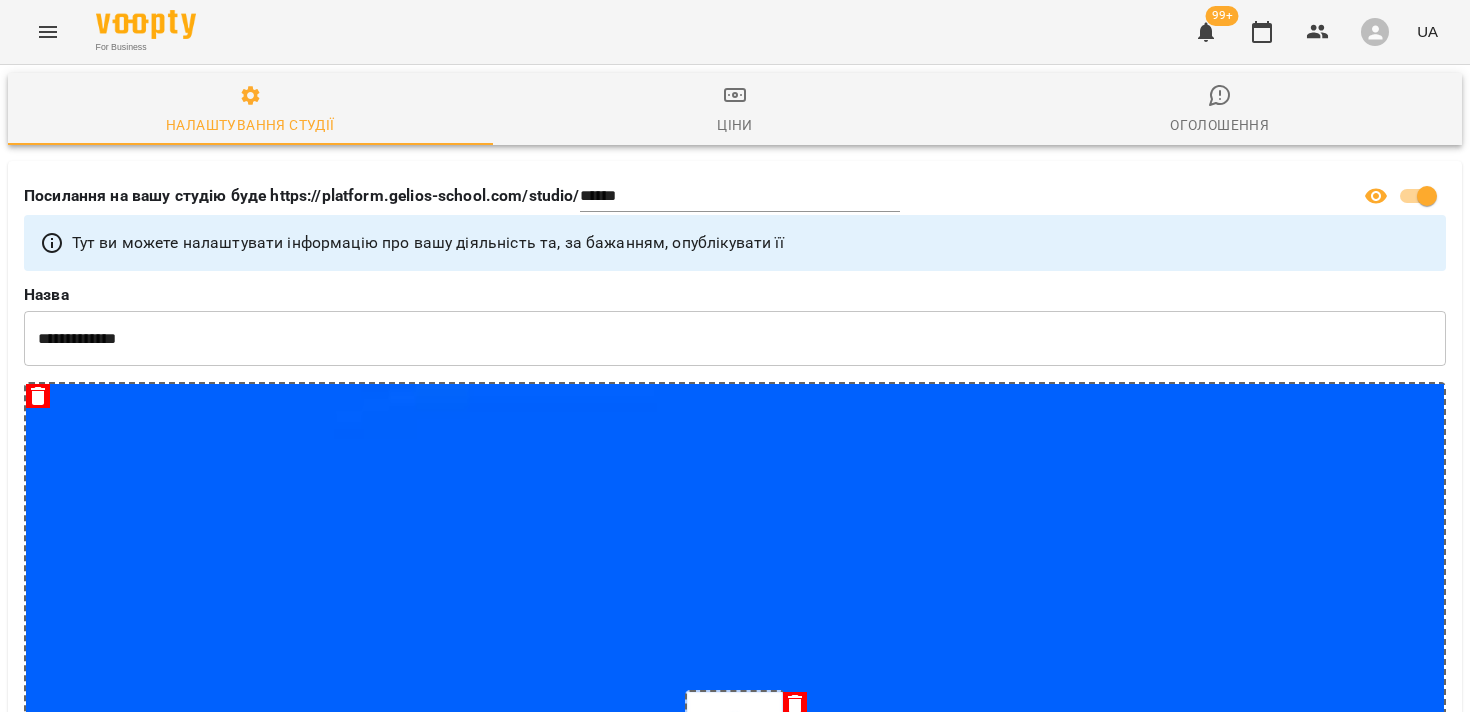 click 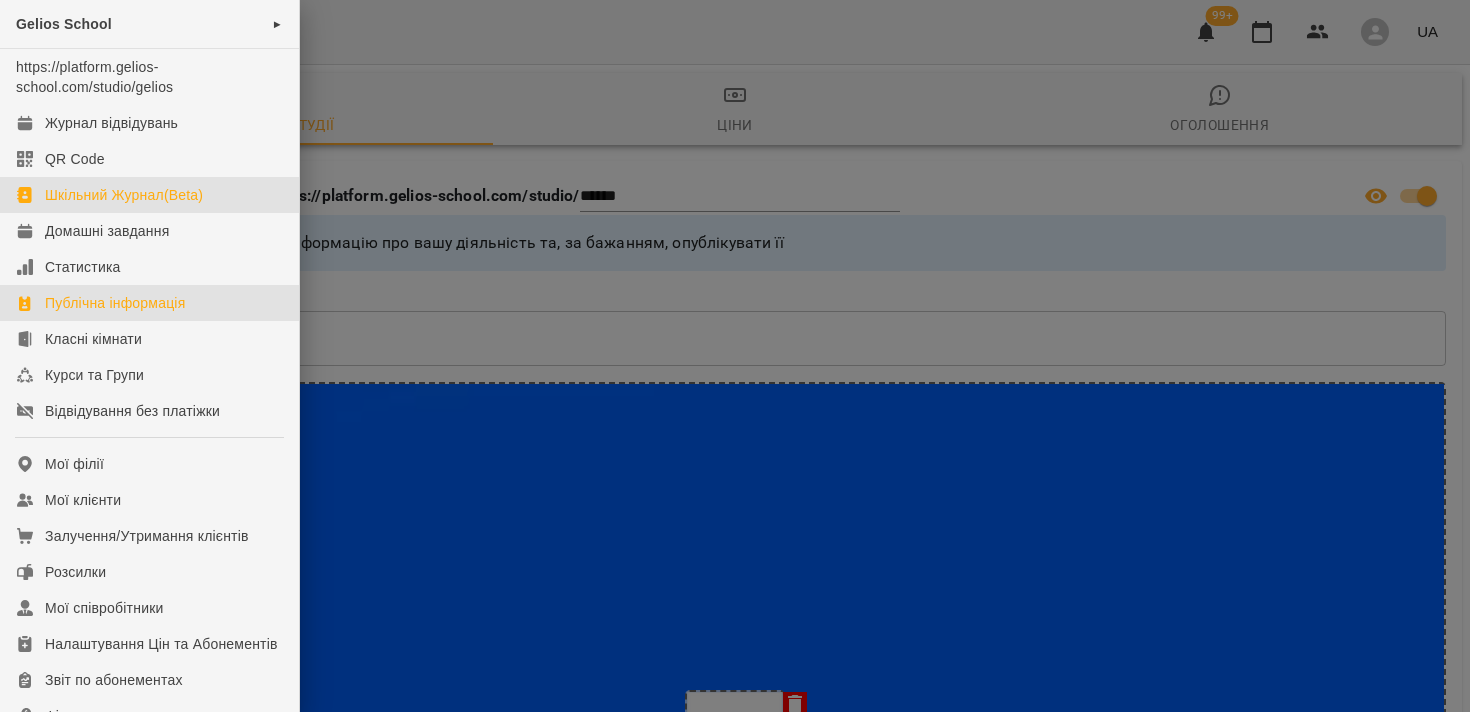 click on "Шкільний Журнал(Beta)" at bounding box center [124, 195] 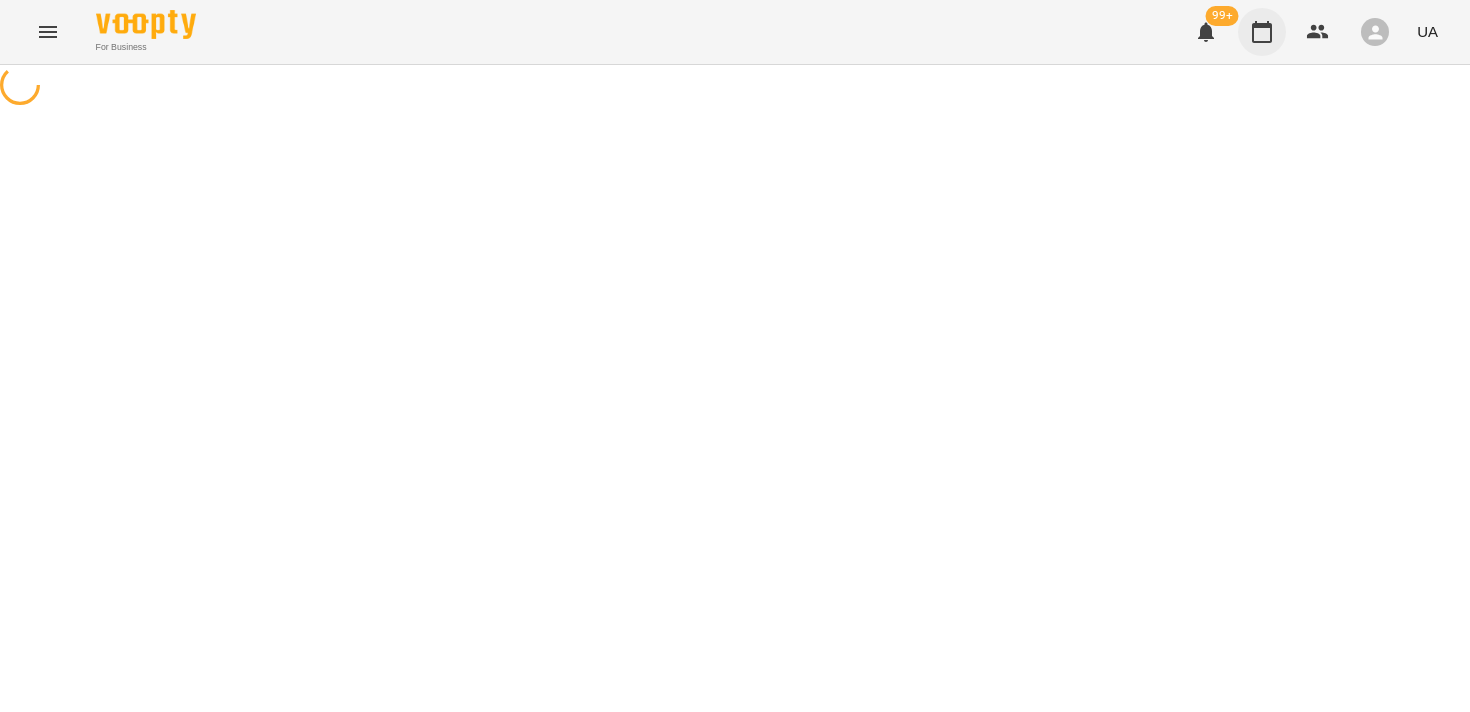click 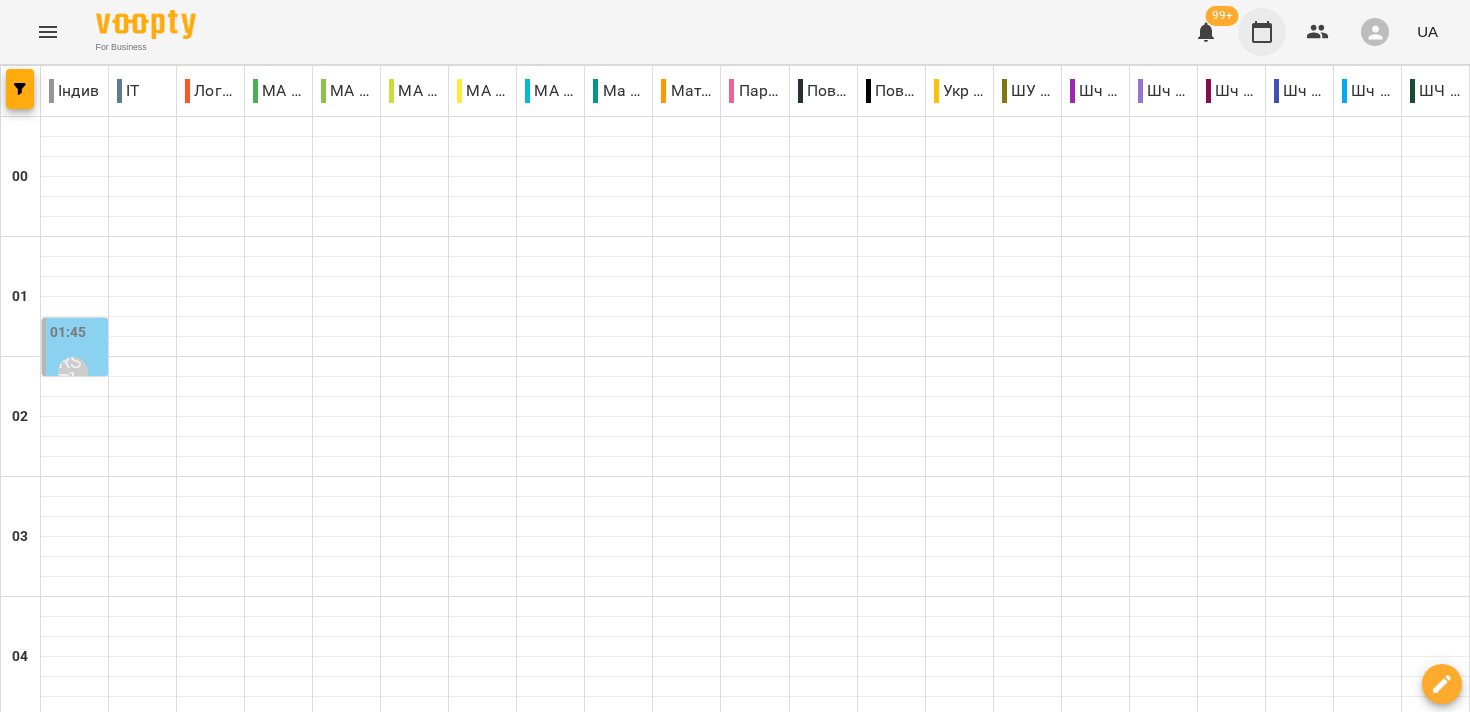 click 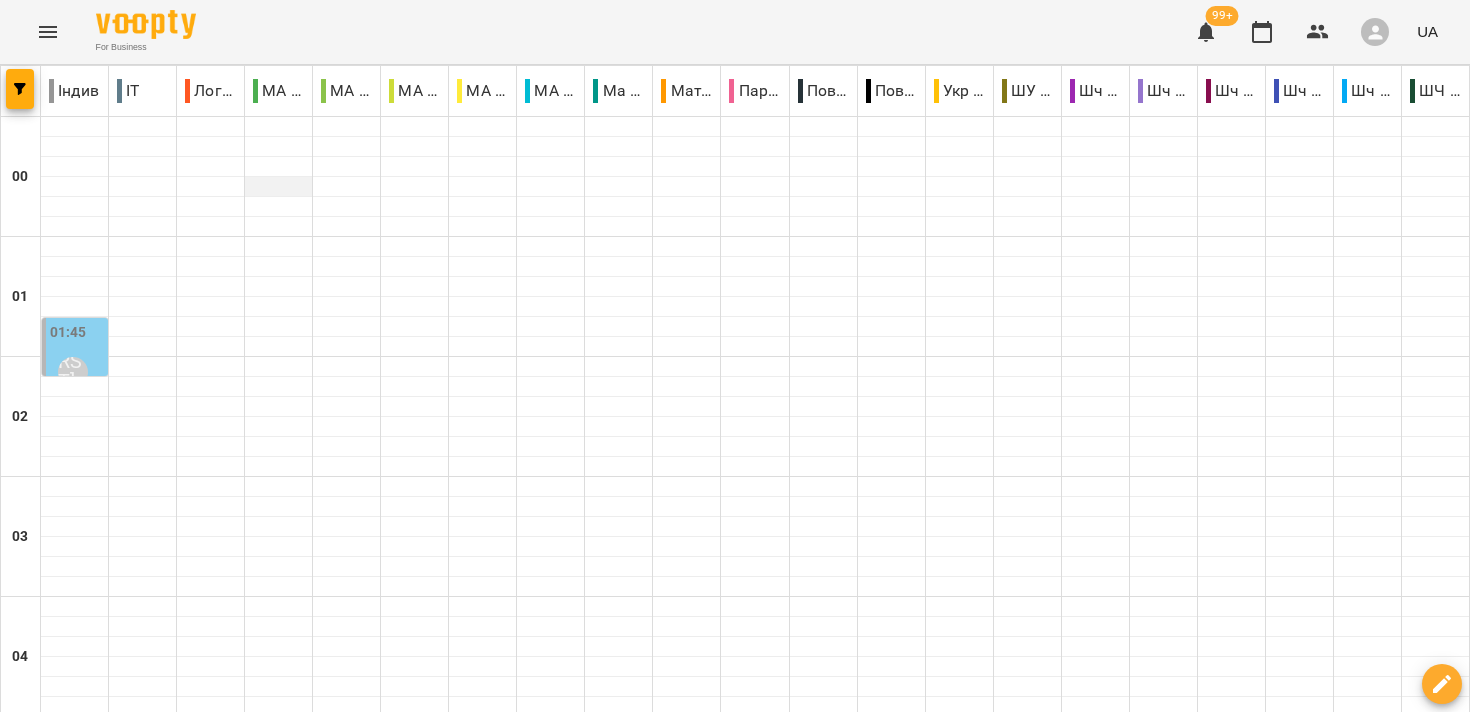 type 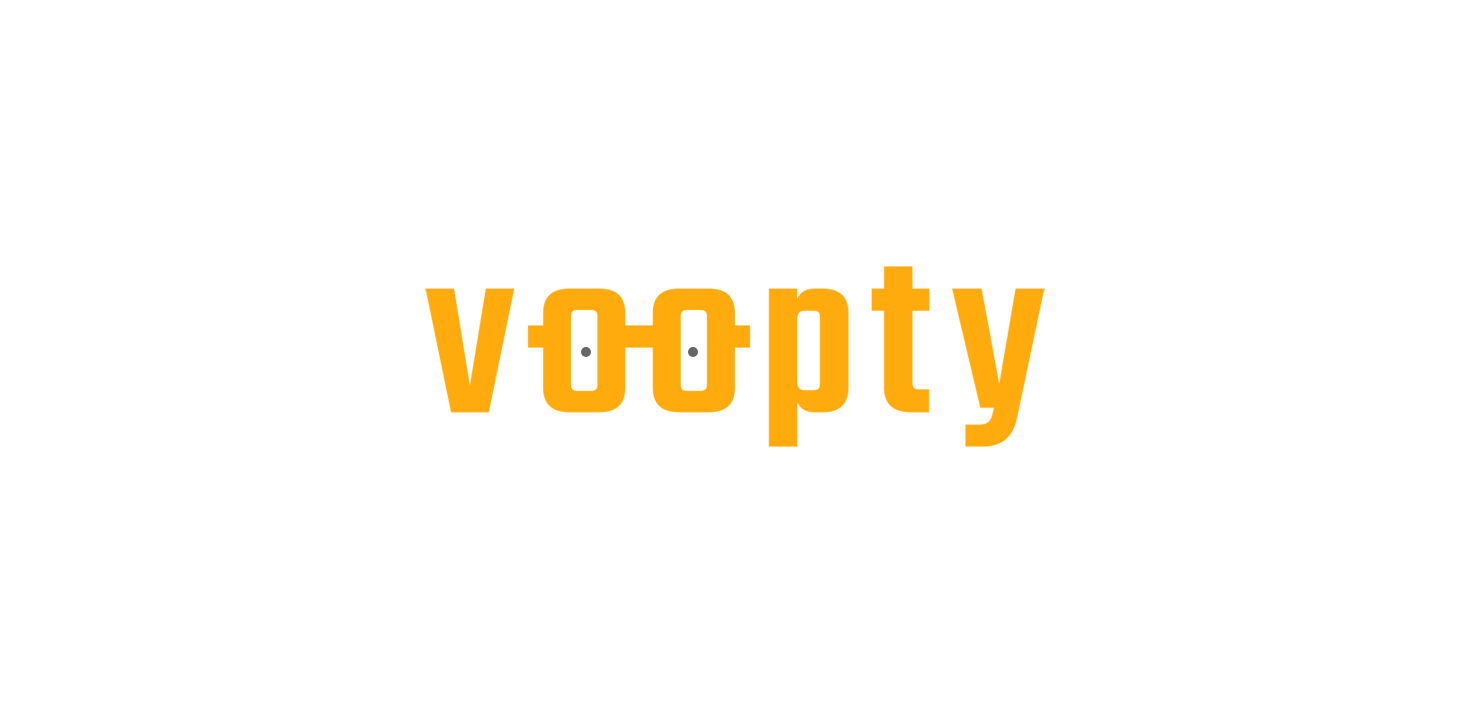scroll, scrollTop: 0, scrollLeft: 0, axis: both 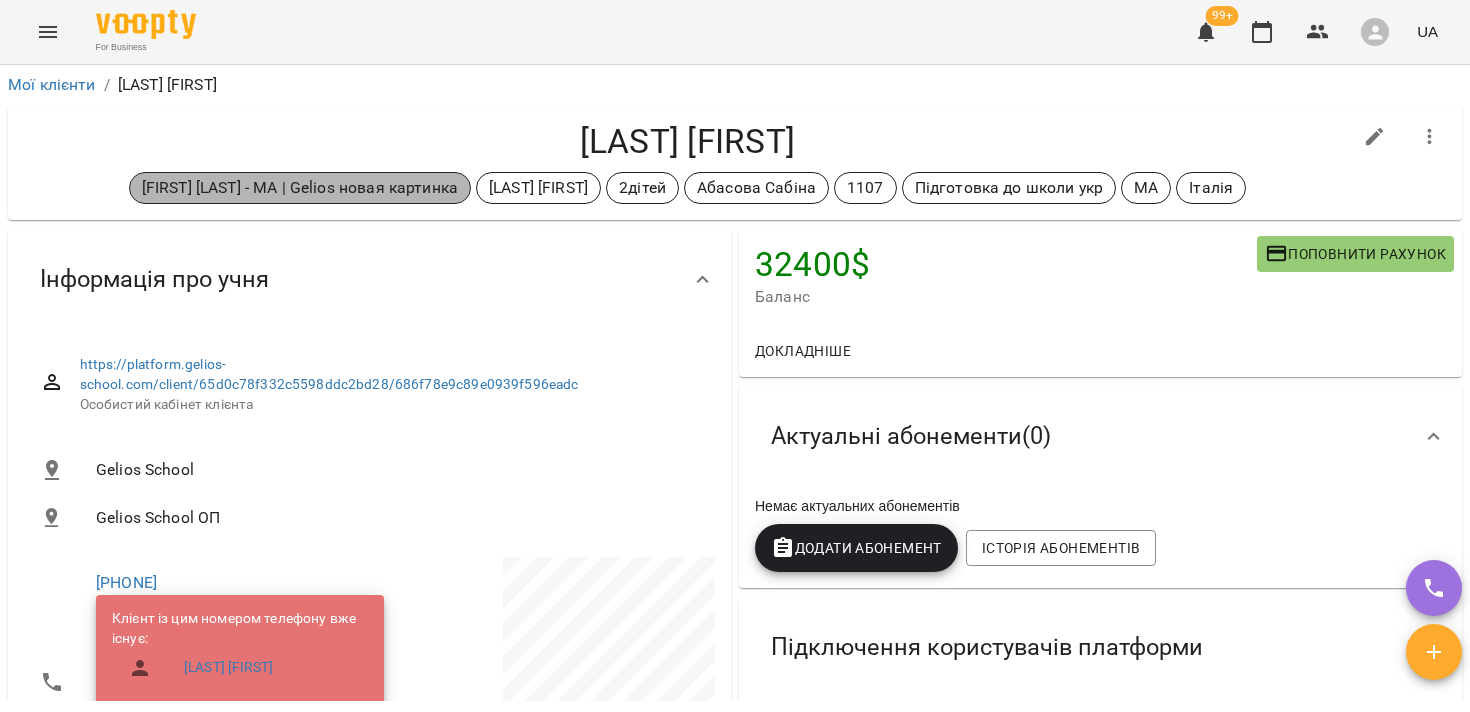 drag, startPoint x: 120, startPoint y: 184, endPoint x: 375, endPoint y: 185, distance: 255.00197 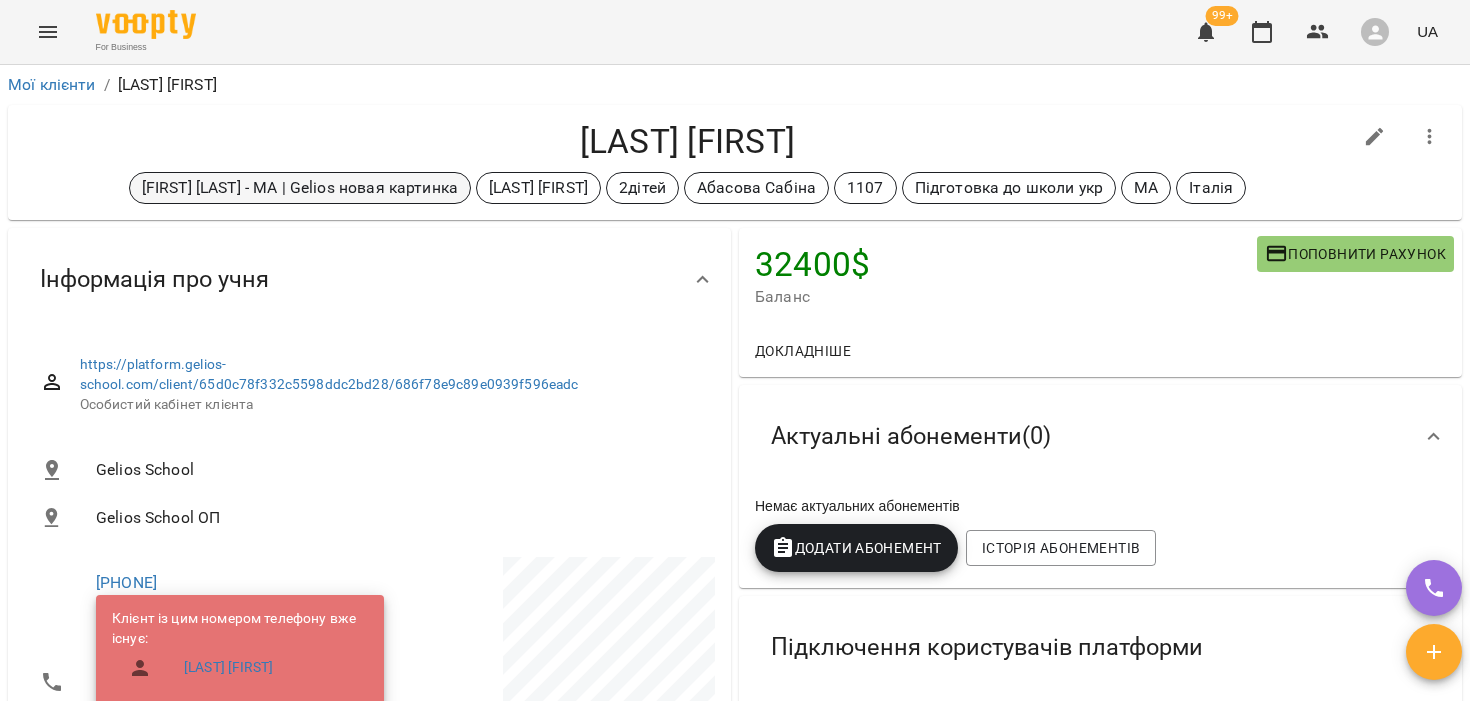 drag, startPoint x: 85, startPoint y: 185, endPoint x: 380, endPoint y: 192, distance: 295.08304 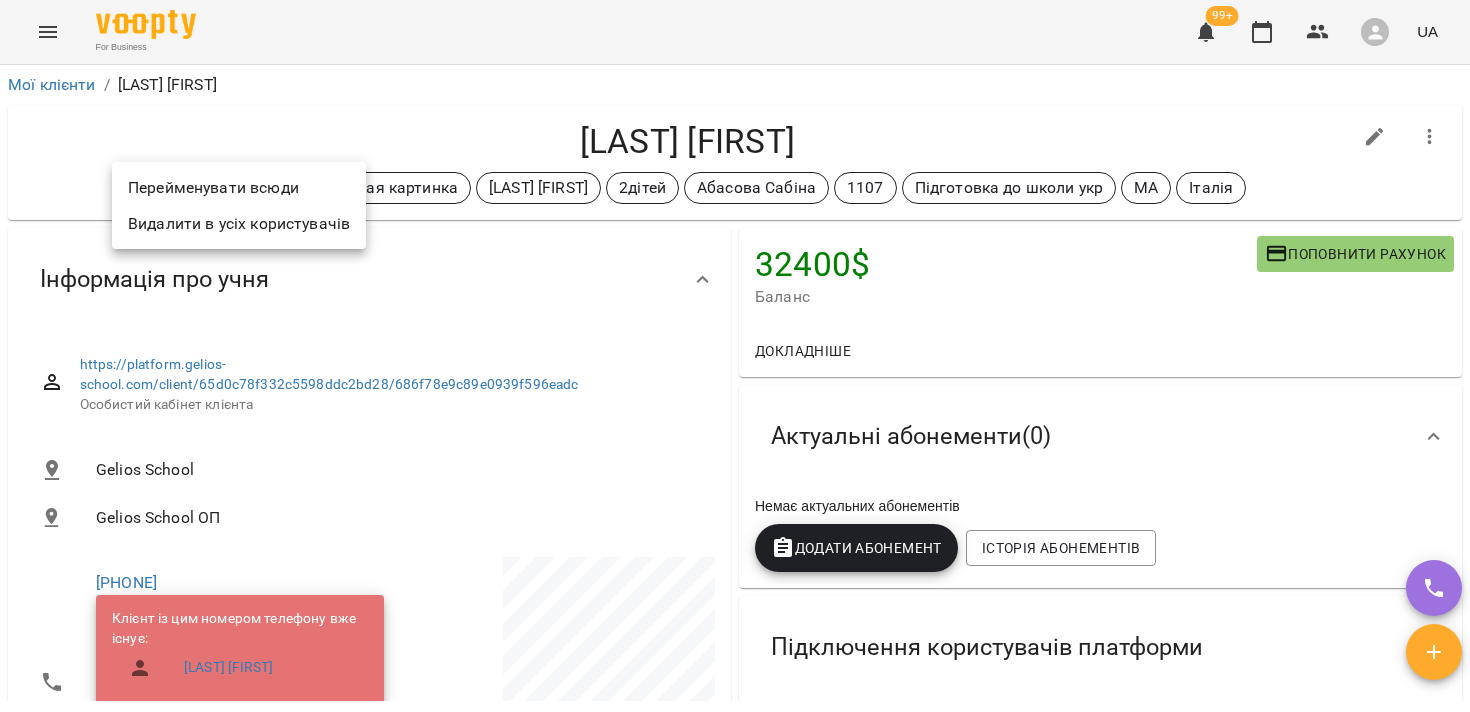 click at bounding box center [735, 356] 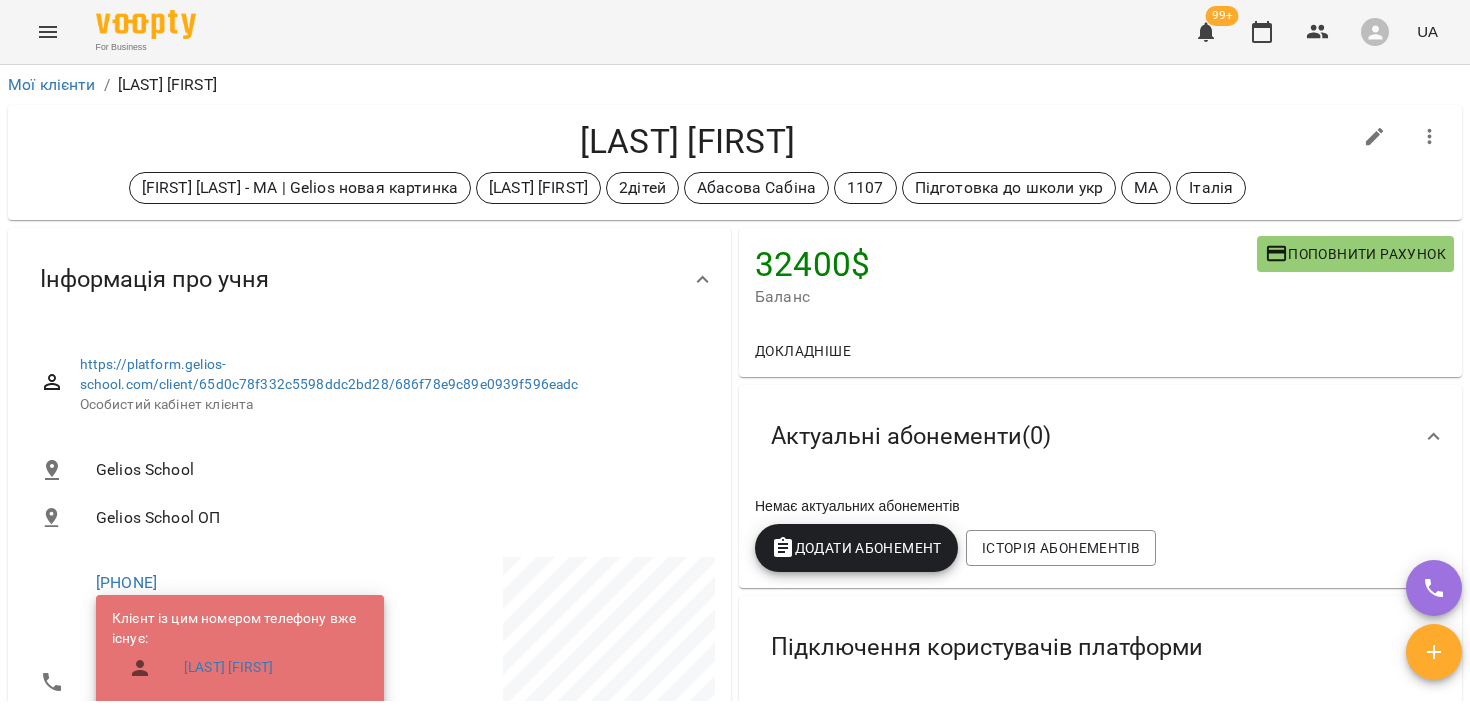 drag, startPoint x: 438, startPoint y: 235, endPoint x: 294, endPoint y: 168, distance: 158.8238 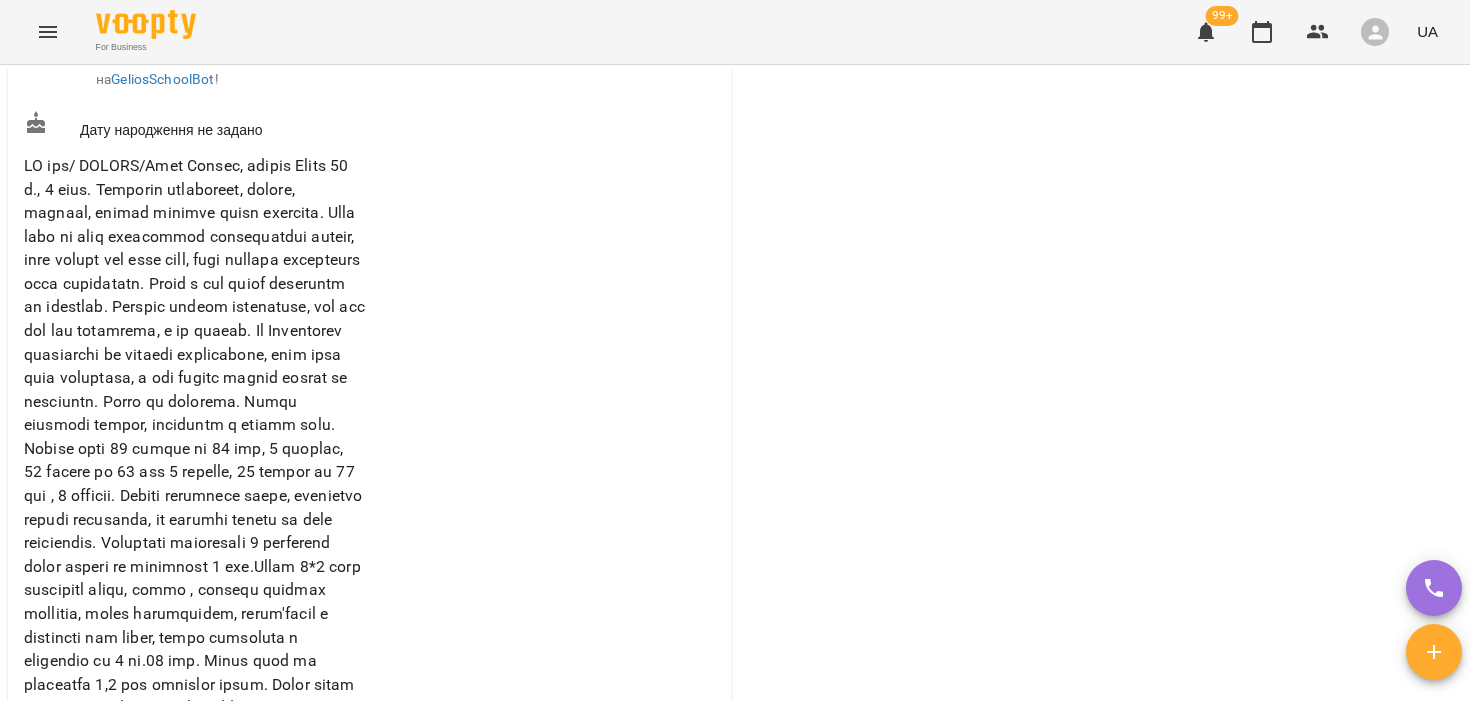 scroll, scrollTop: 0, scrollLeft: 0, axis: both 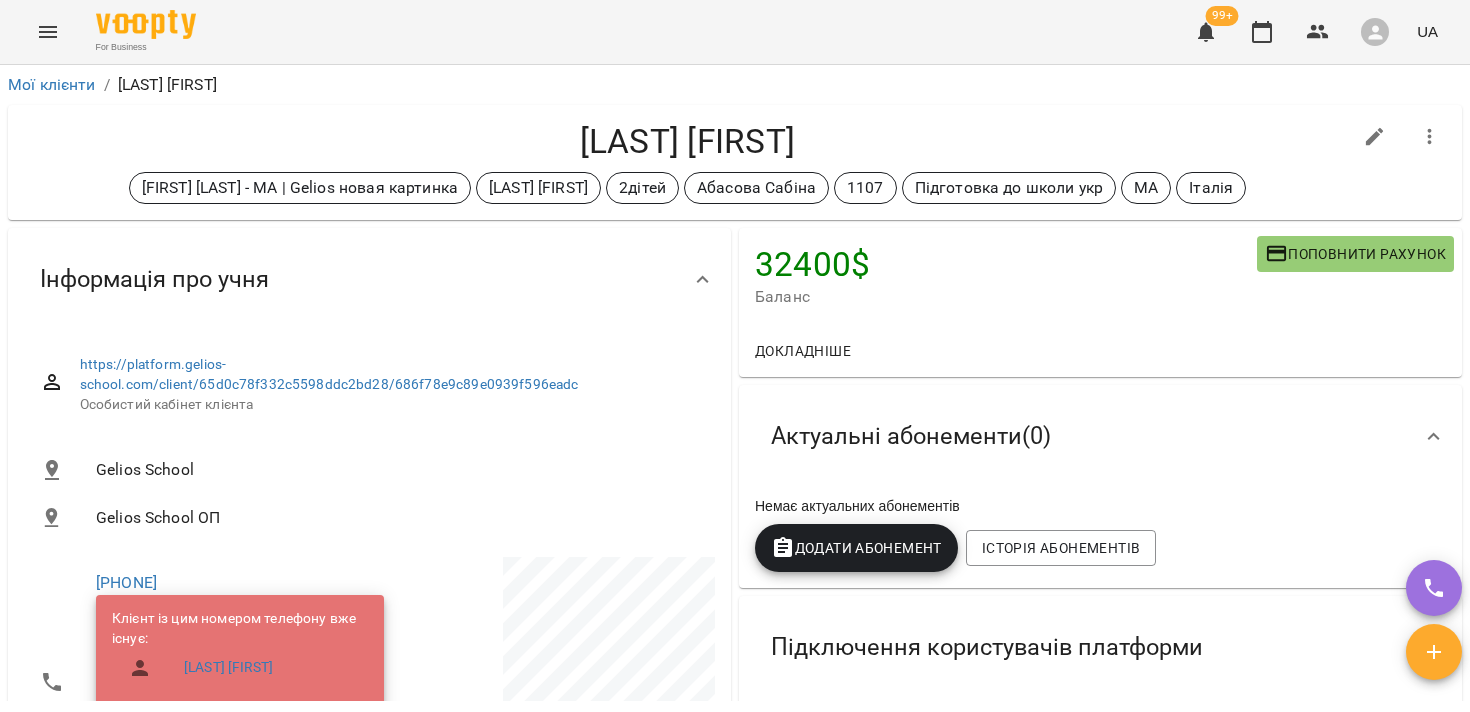 click on "[NAME] [NAME]" at bounding box center (687, 141) 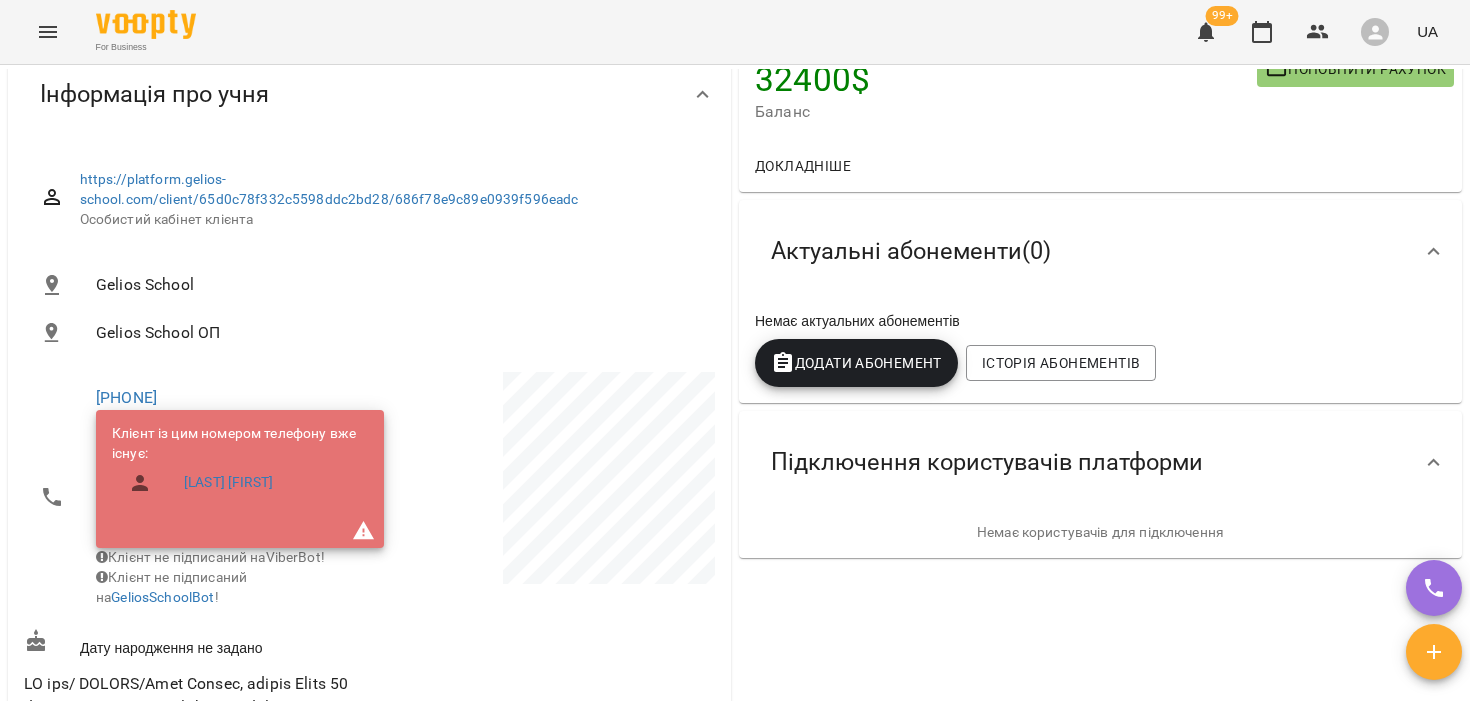 scroll, scrollTop: 0, scrollLeft: 0, axis: both 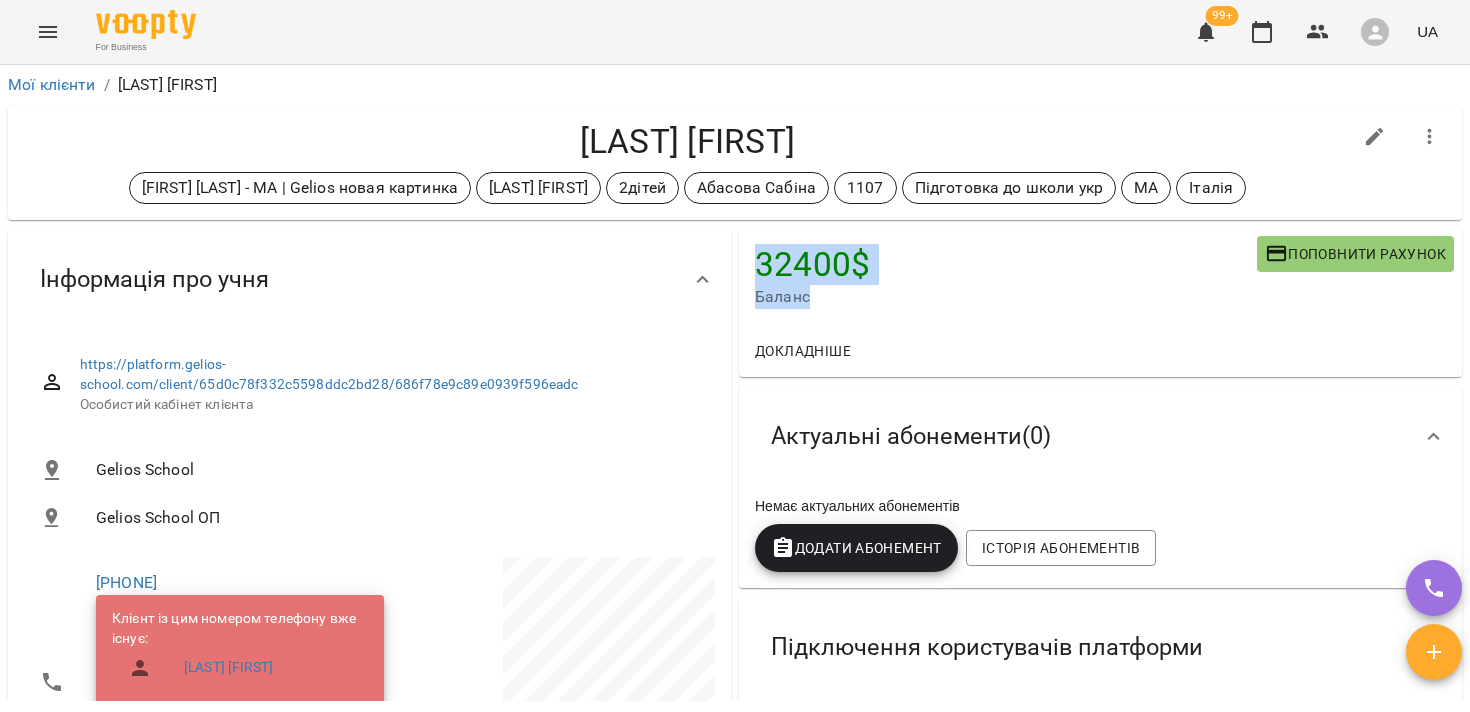 drag, startPoint x: 445, startPoint y: 203, endPoint x: 974, endPoint y: 311, distance: 539.91205 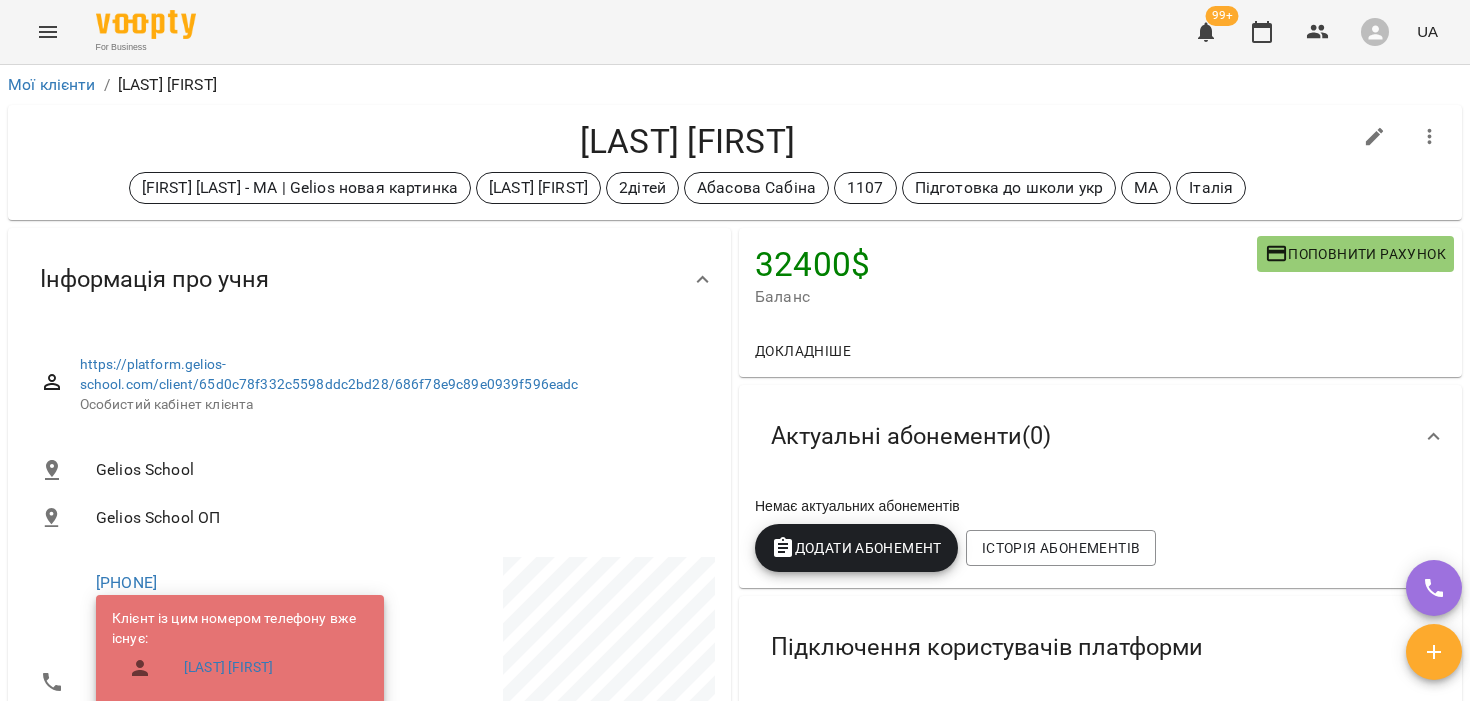 click on "Баланс" at bounding box center (1006, 297) 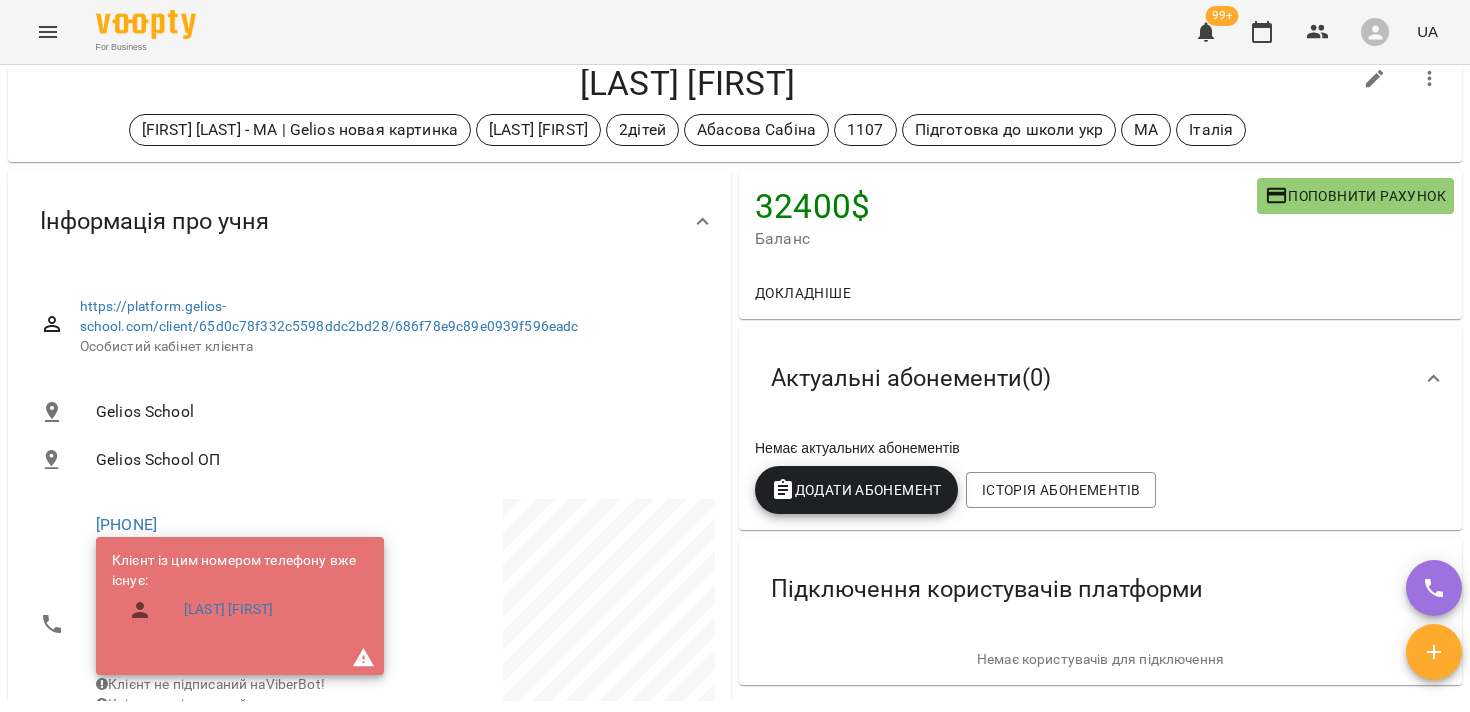 scroll, scrollTop: 64, scrollLeft: 0, axis: vertical 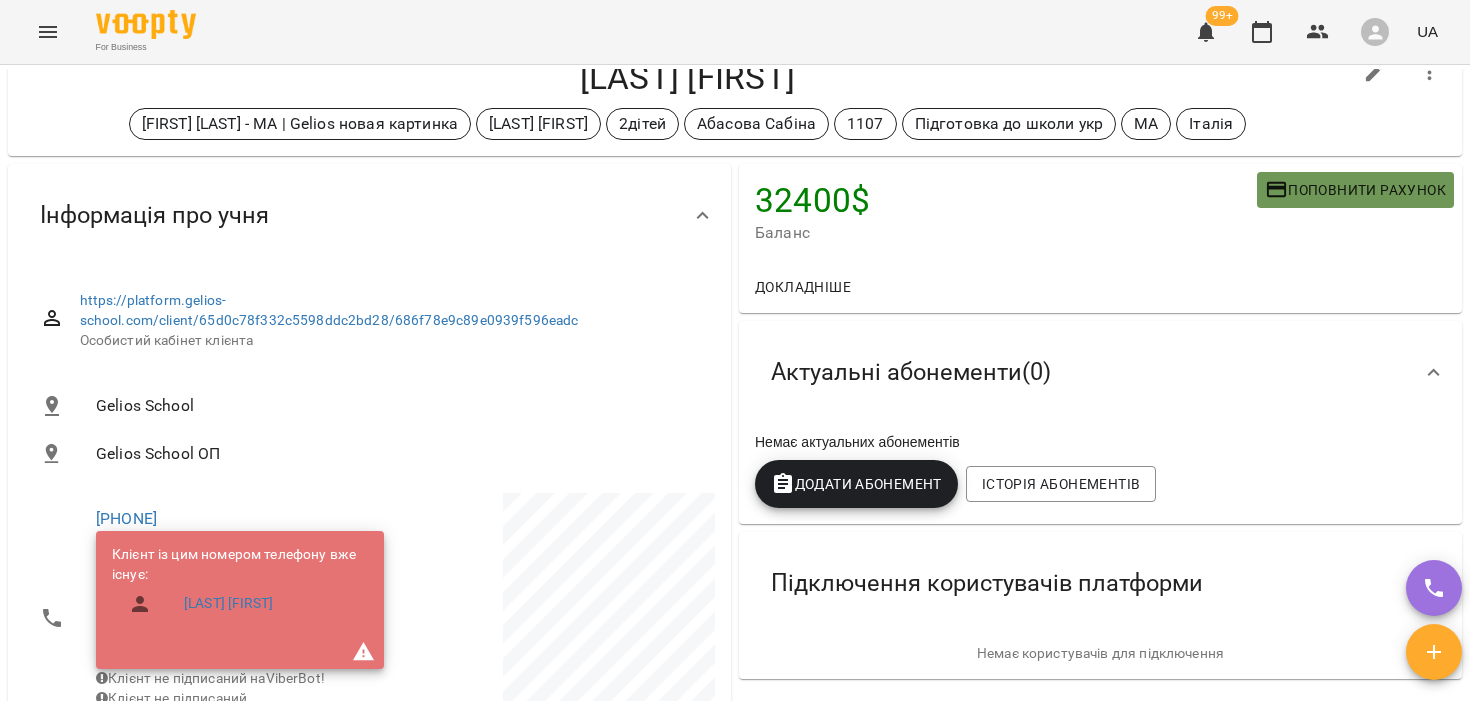 click 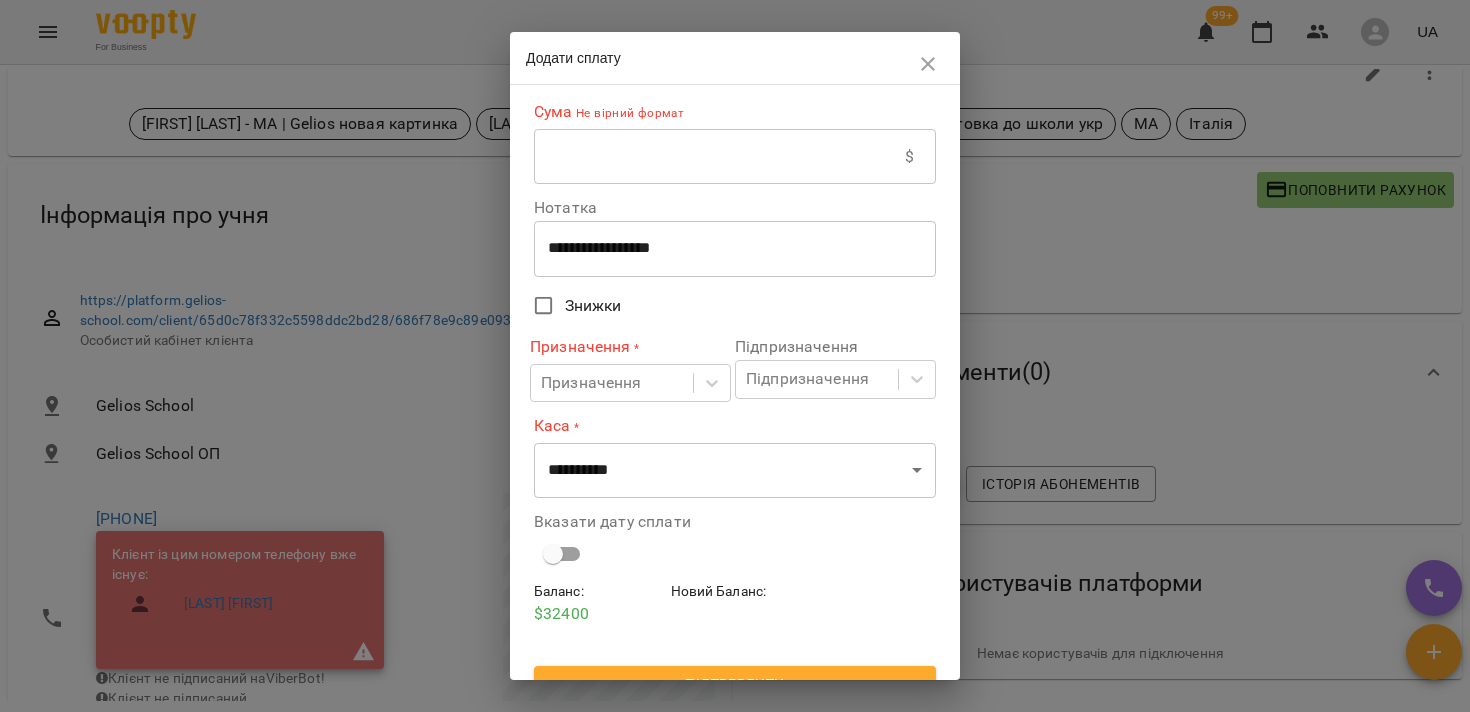 click at bounding box center [719, 157] 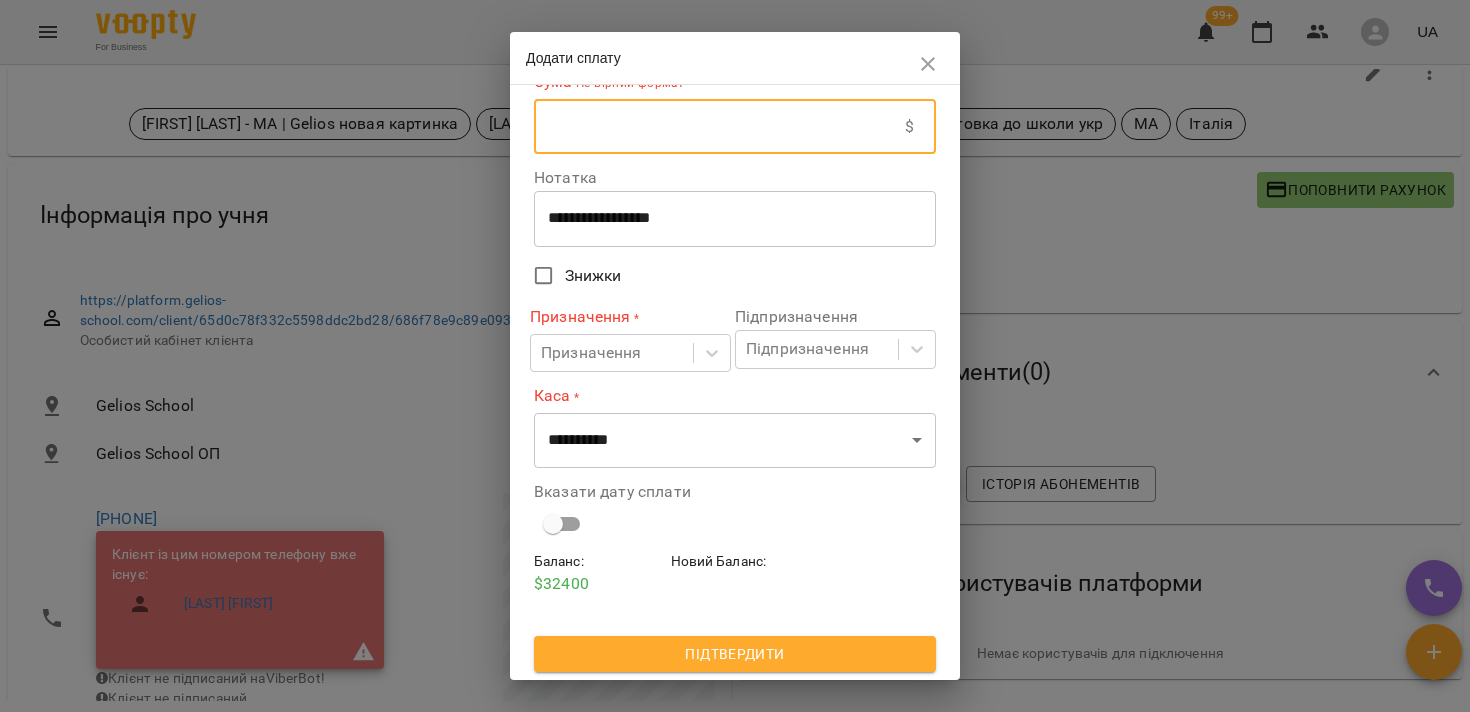 scroll, scrollTop: 0, scrollLeft: 0, axis: both 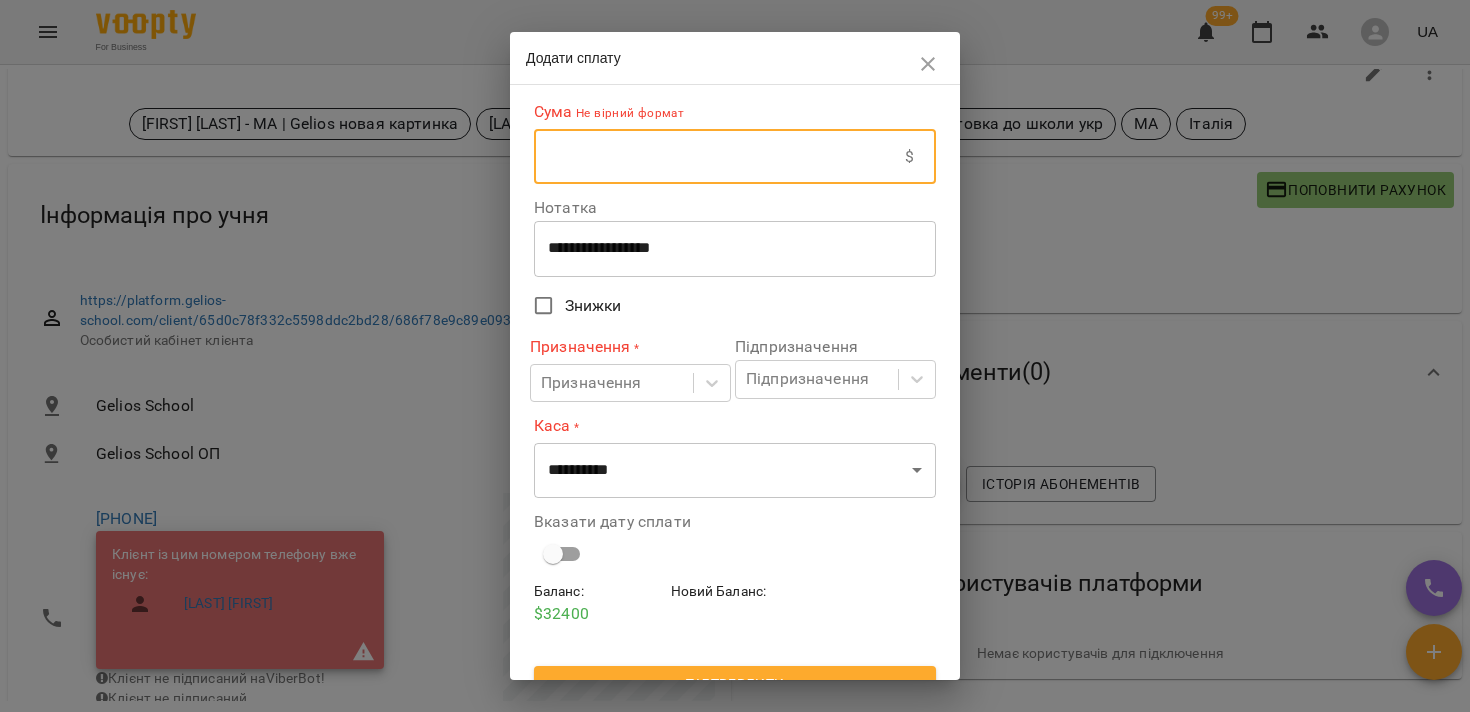 click 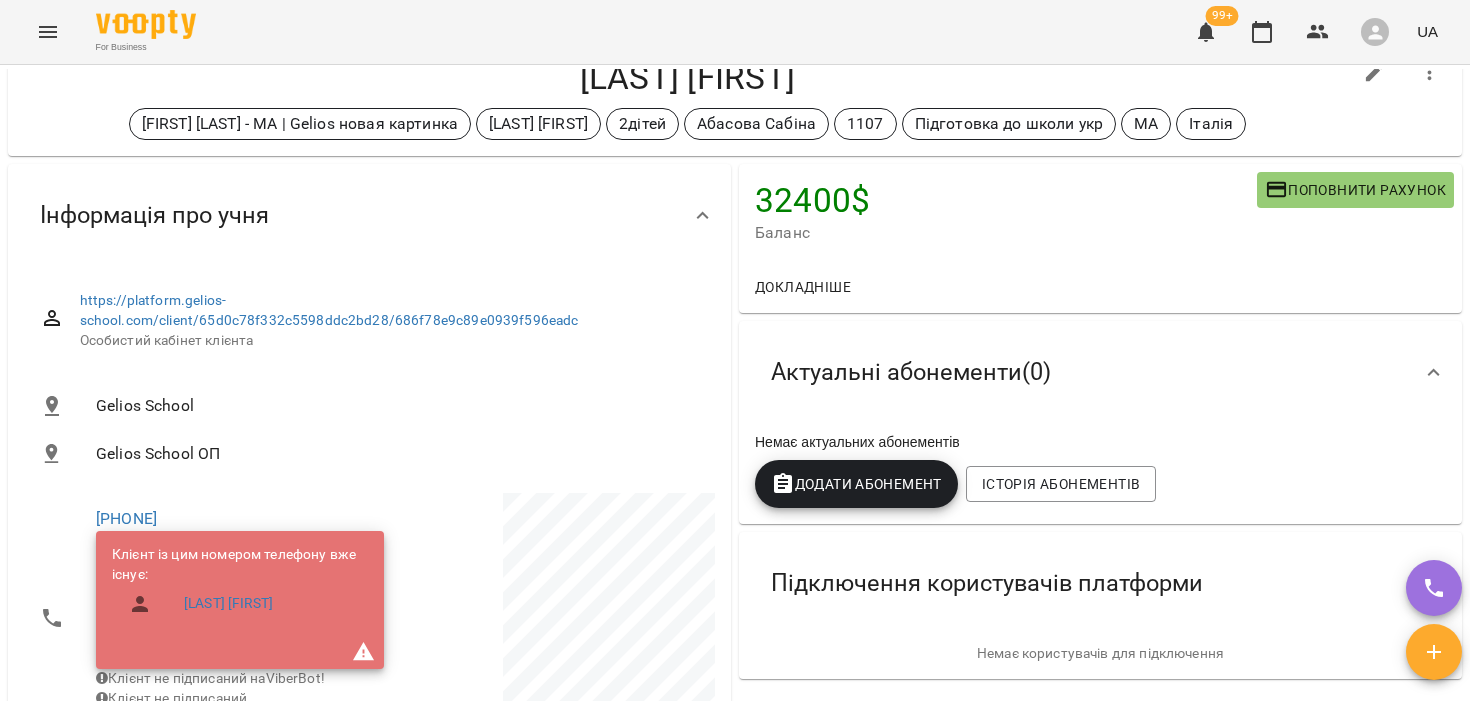 scroll, scrollTop: 117, scrollLeft: 0, axis: vertical 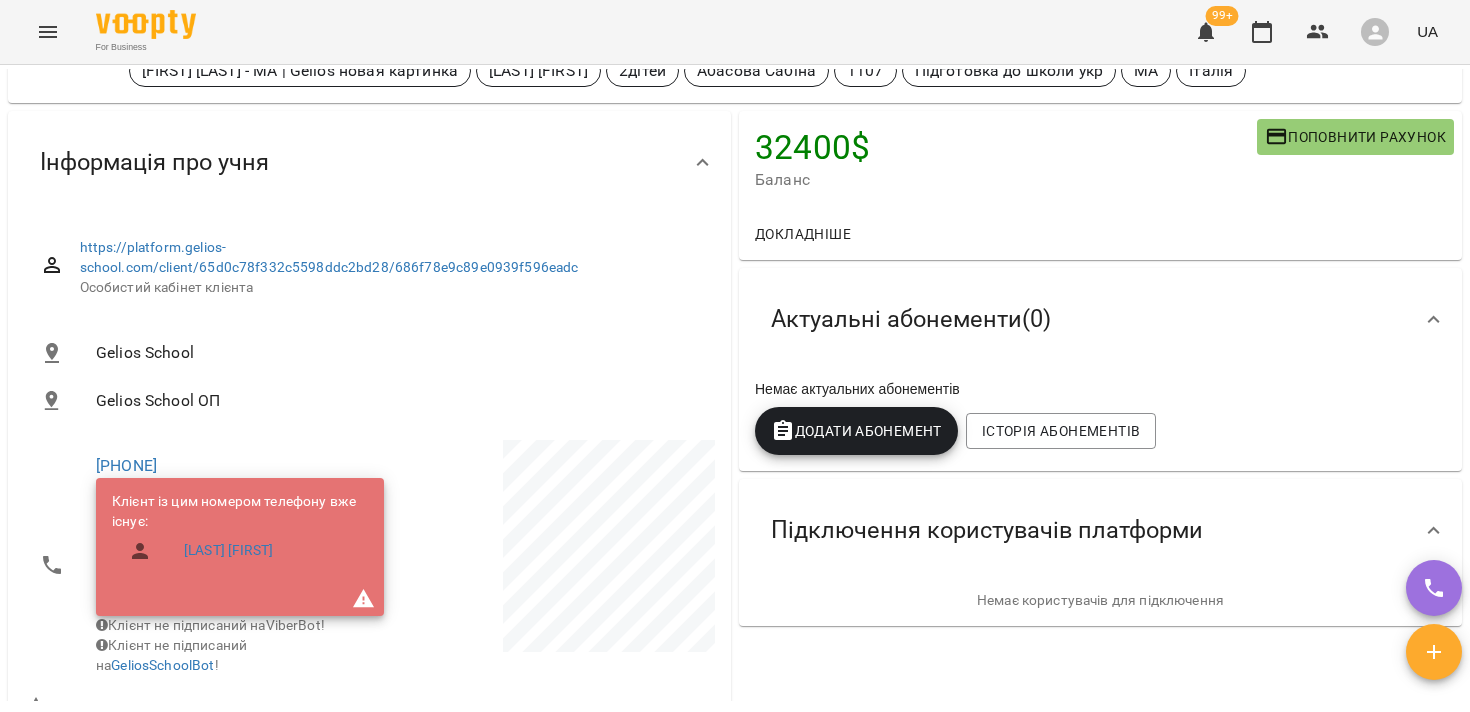 click on "Додати Абонемент" at bounding box center (856, 431) 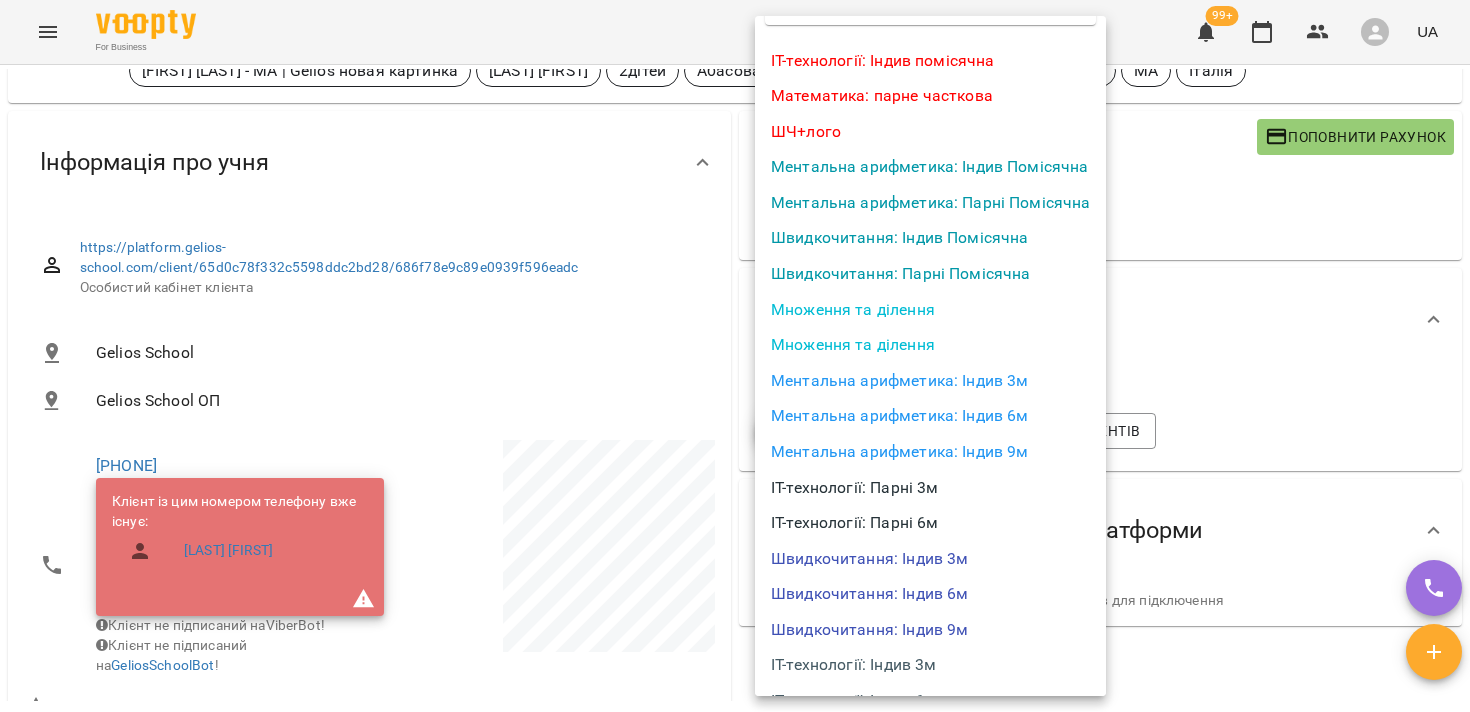 scroll, scrollTop: 0, scrollLeft: 0, axis: both 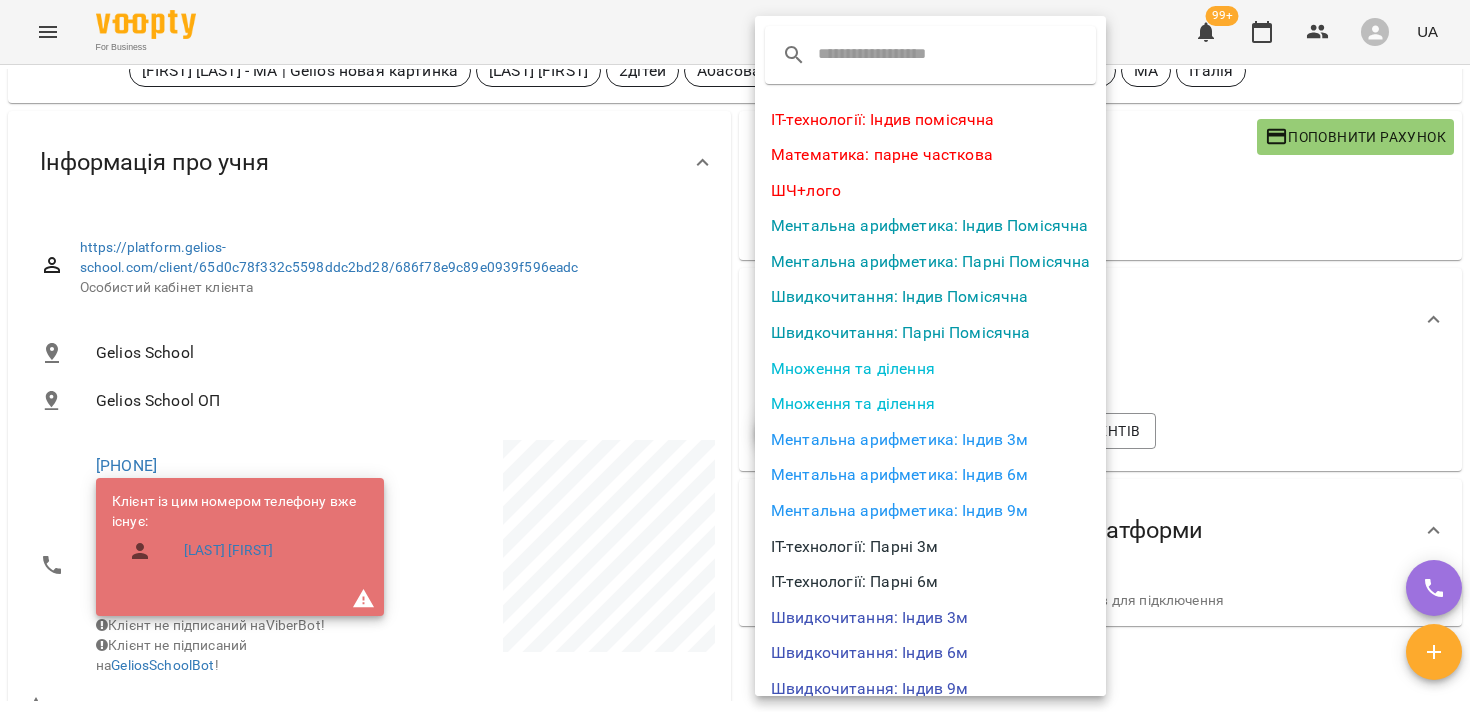 click at bounding box center (735, 356) 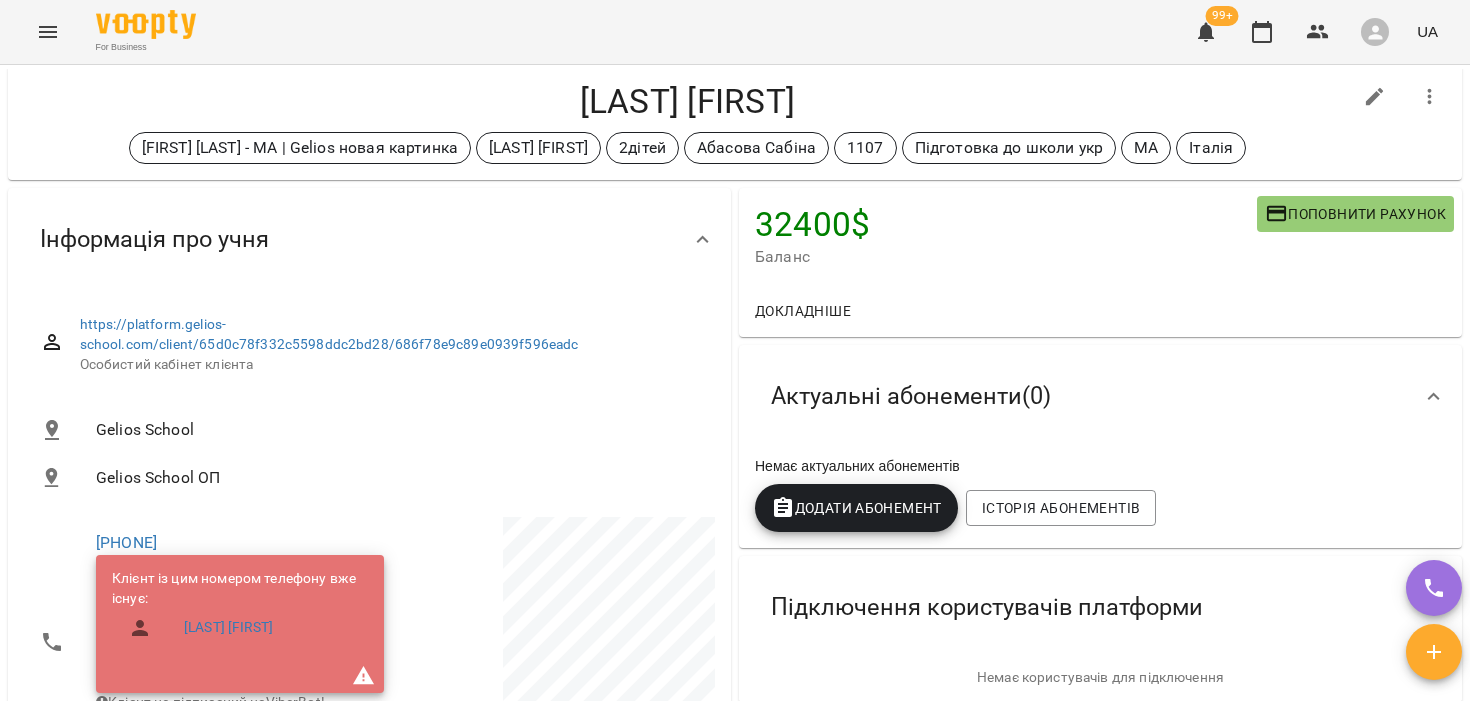 scroll, scrollTop: 41, scrollLeft: 0, axis: vertical 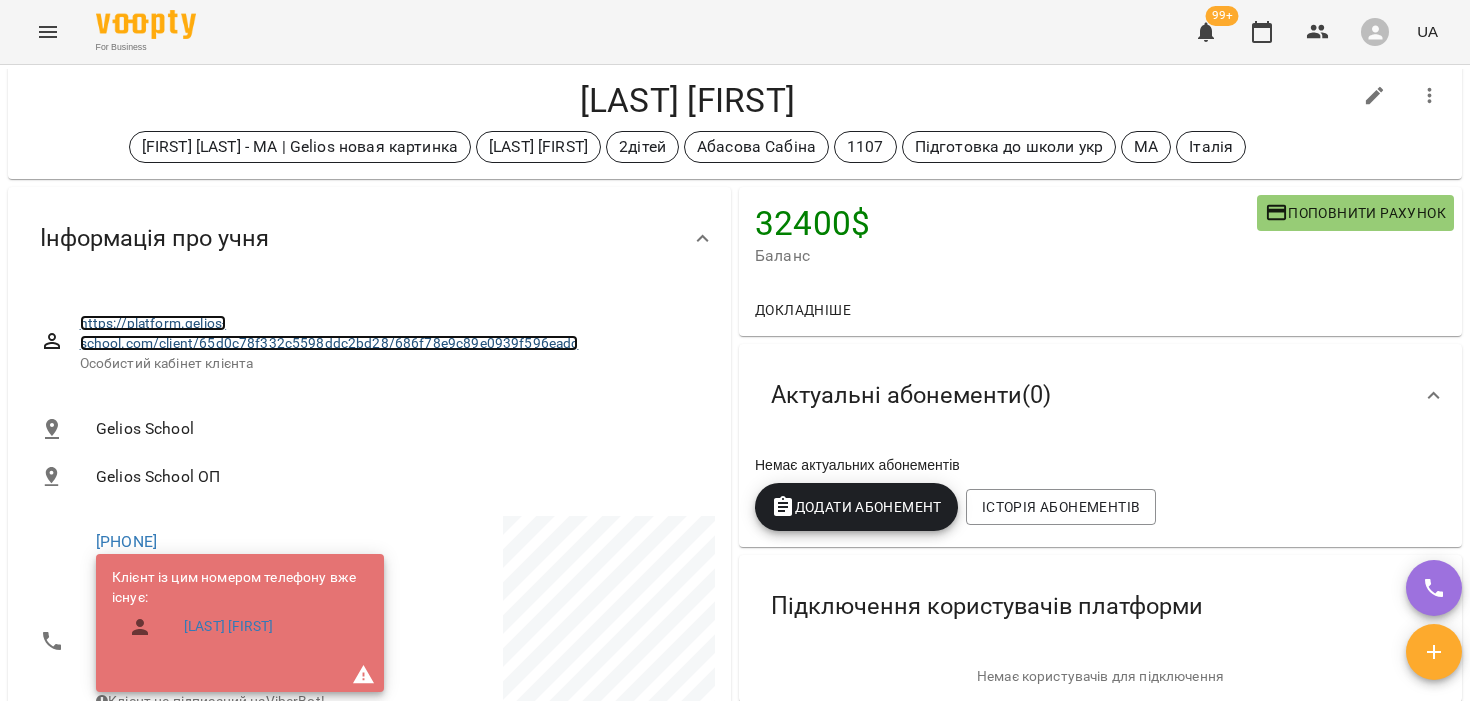 click on "https://platform.gelios-school.com/client/65d0c78f332c5598ddc2bd28/686f78e9c89e0939f596eadc" at bounding box center [329, 333] 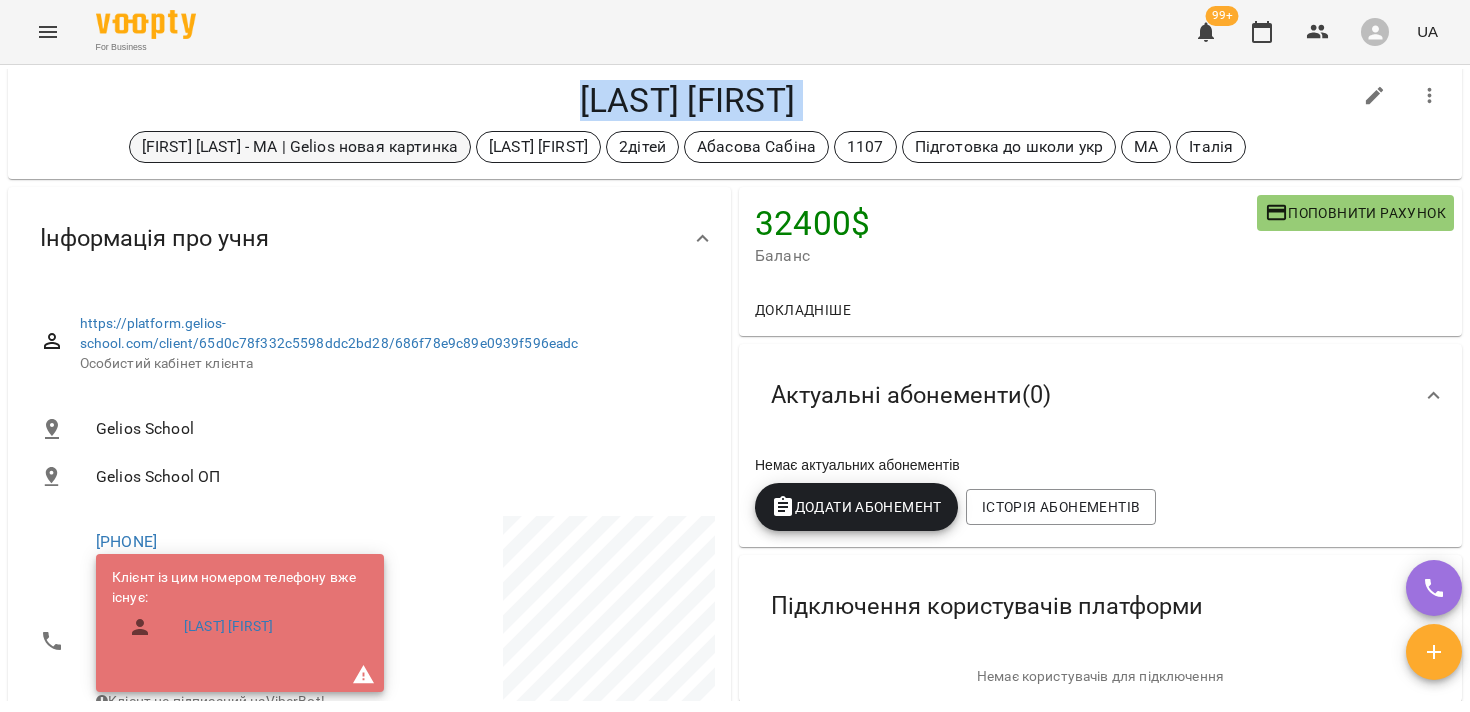drag, startPoint x: 121, startPoint y: 112, endPoint x: 334, endPoint y: 144, distance: 215.39035 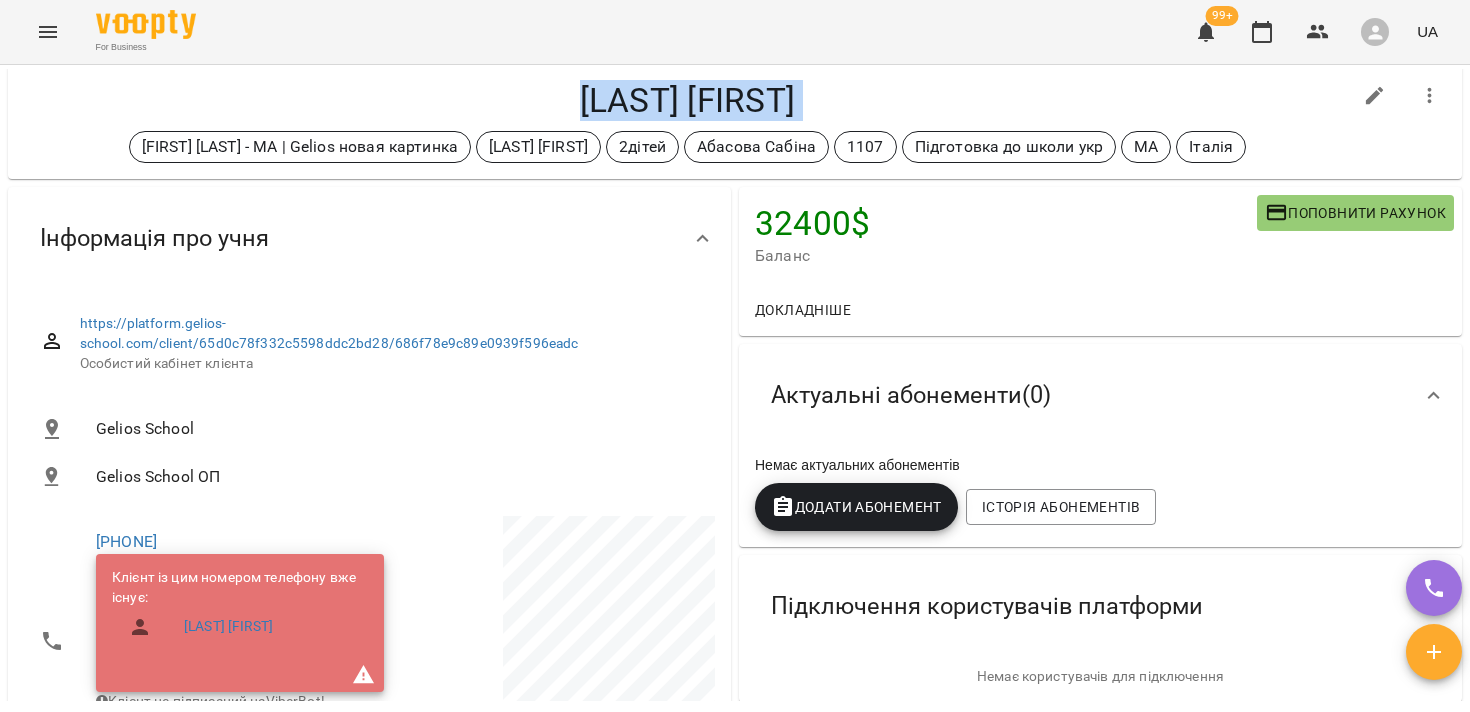 drag, startPoint x: 421, startPoint y: 173, endPoint x: 323, endPoint y: 120, distance: 111.41364 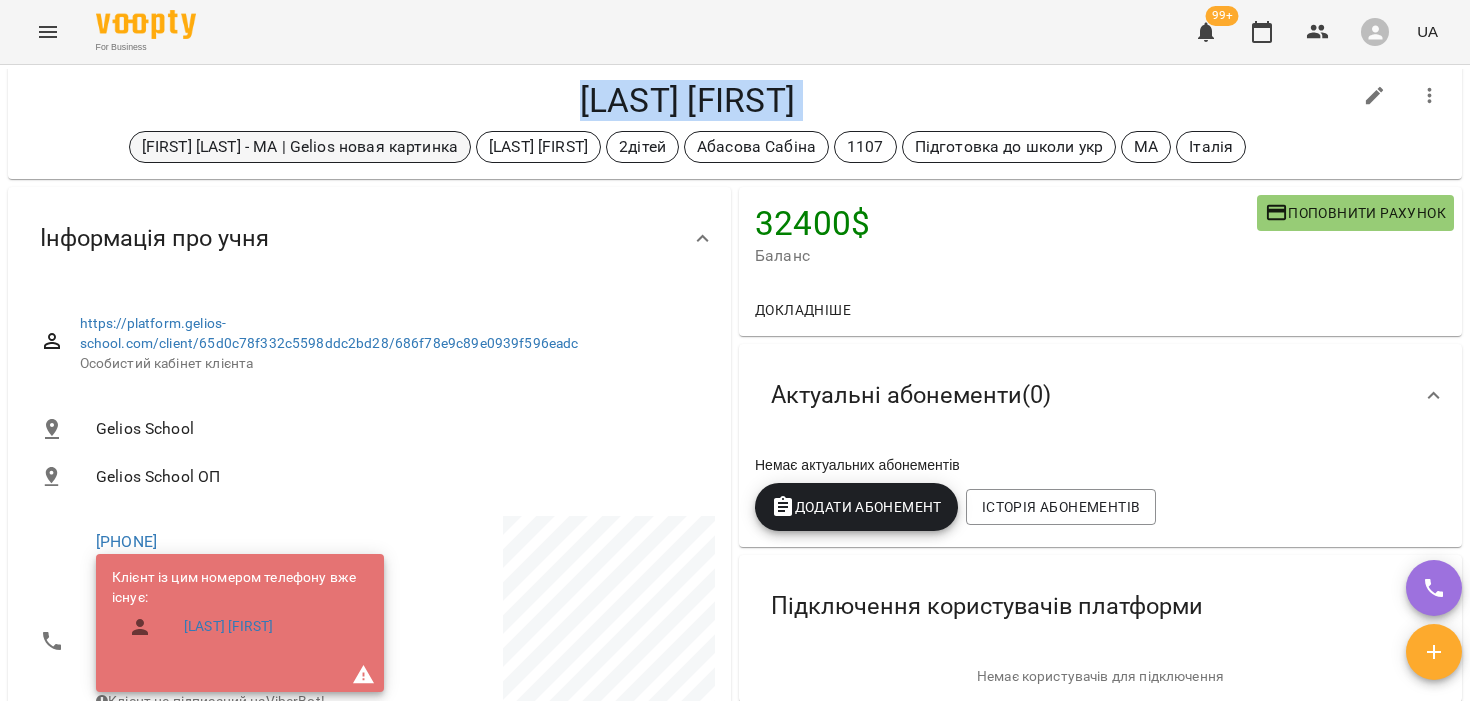 click on "Daniil Askarov - МА | Gelios новая картинка" at bounding box center [300, 147] 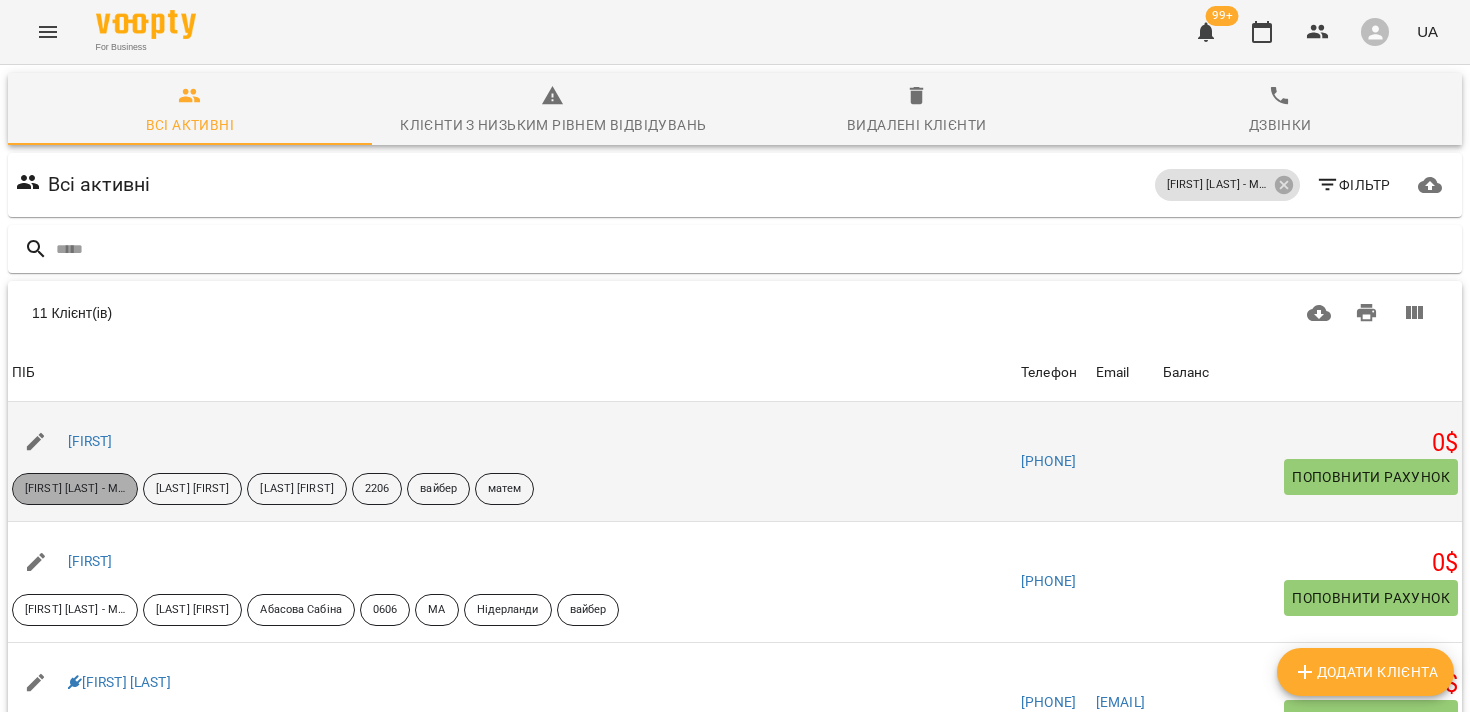 click on "Daniil Askarov - МА | Gelios новая картинка" at bounding box center (75, 489) 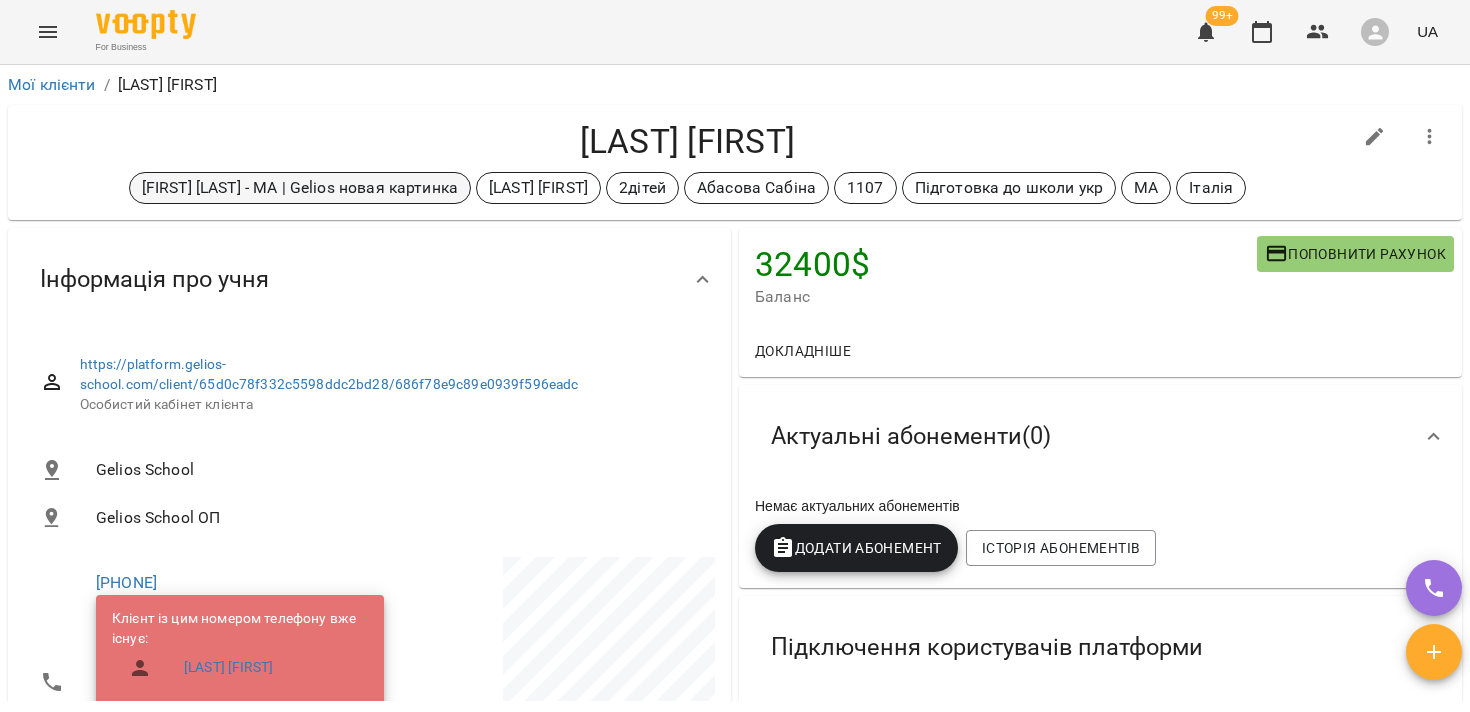 drag, startPoint x: 444, startPoint y: 201, endPoint x: 274, endPoint y: 207, distance: 170.10585 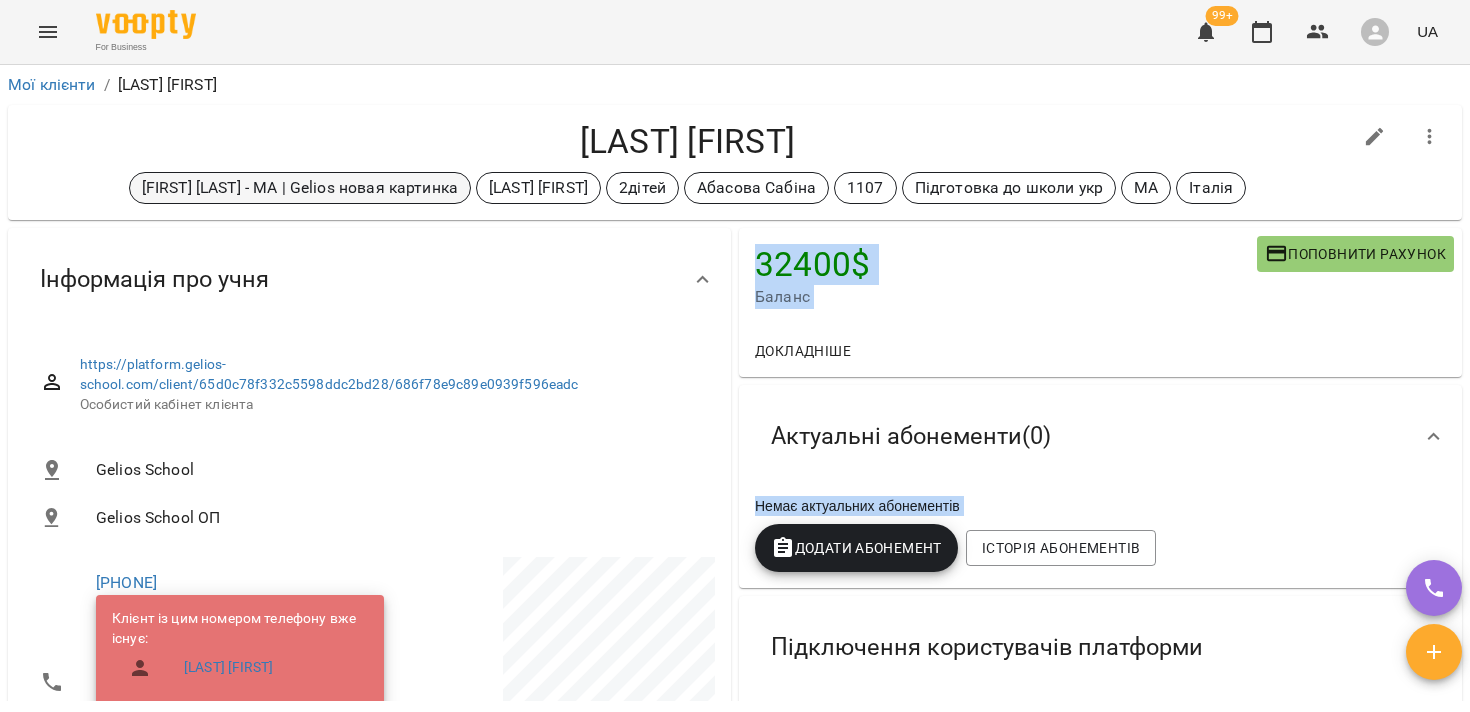drag, startPoint x: 457, startPoint y: 224, endPoint x: 252, endPoint y: 174, distance: 211.00948 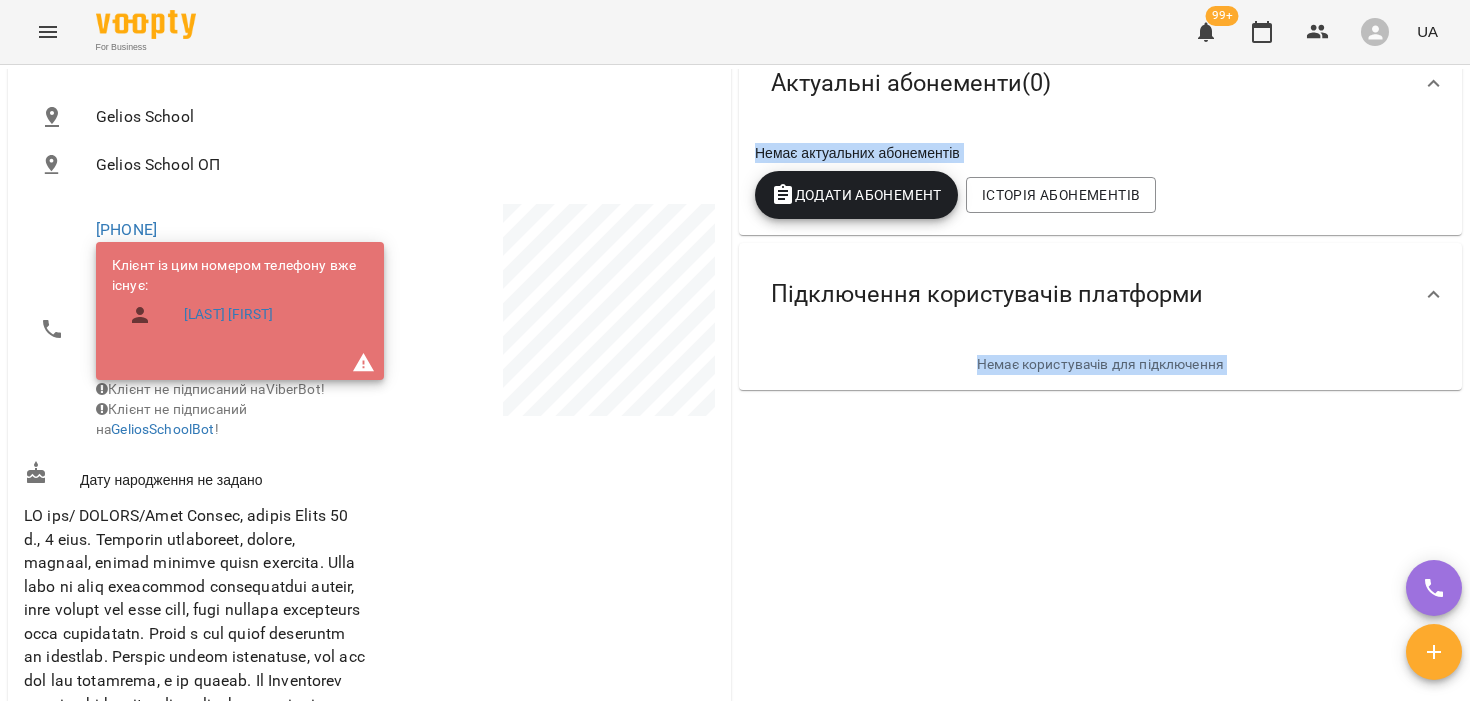 scroll, scrollTop: 0, scrollLeft: 0, axis: both 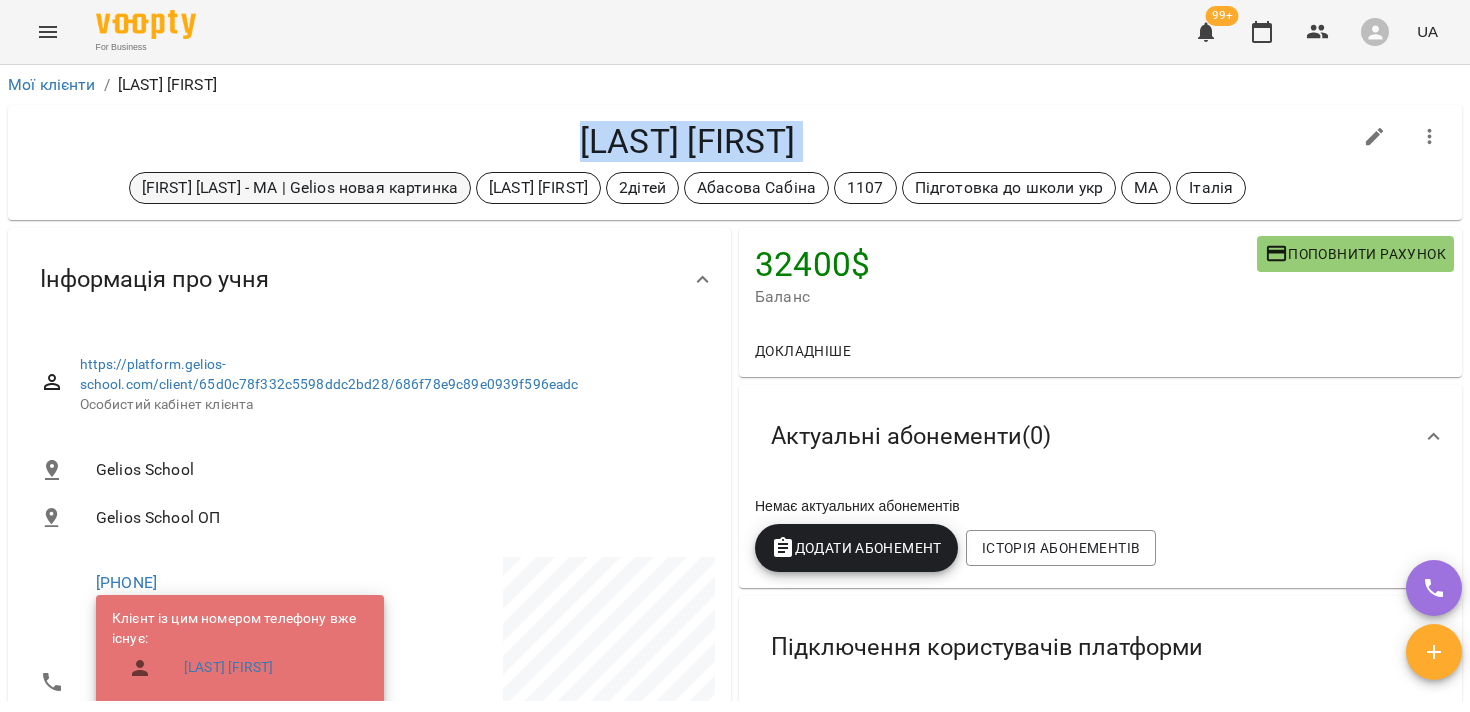 drag, startPoint x: 127, startPoint y: 155, endPoint x: 300, endPoint y: 182, distance: 175.09425 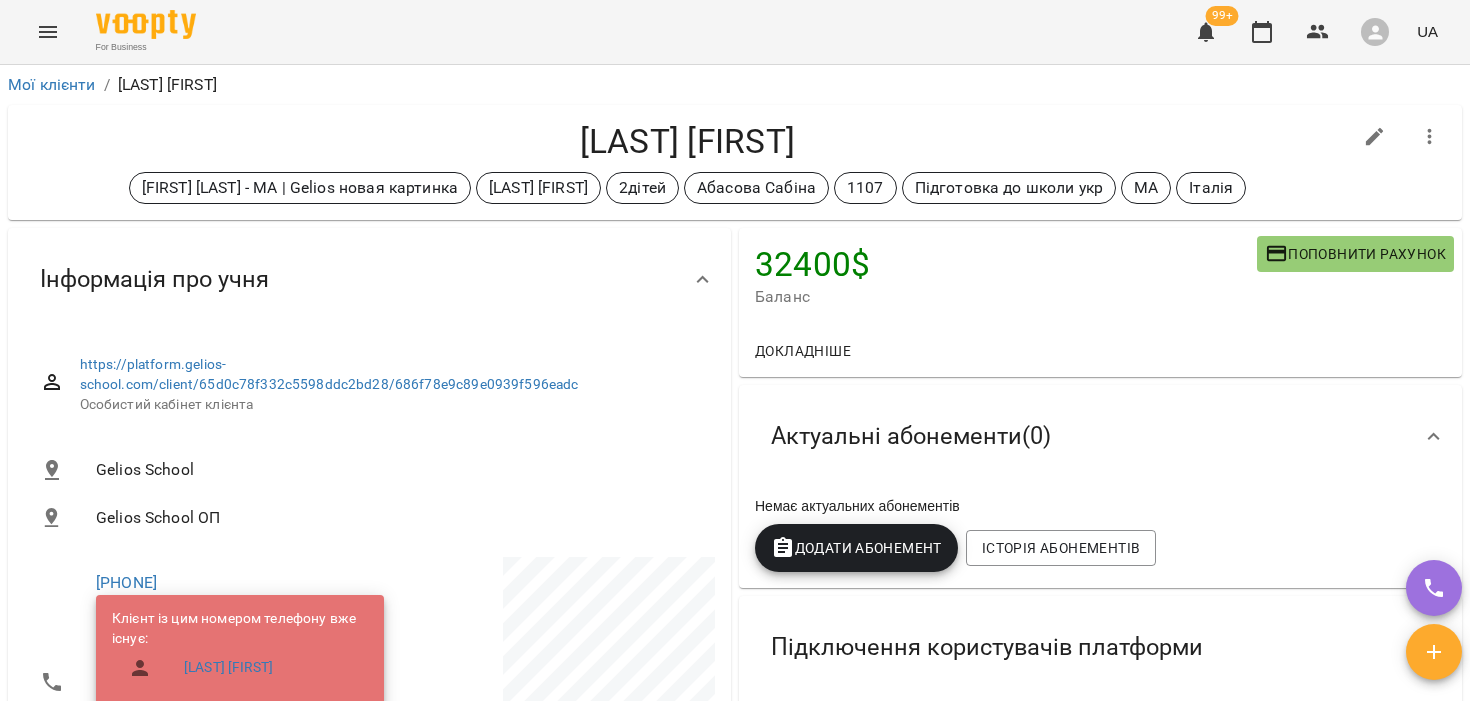 click on "Миргород Ганна" at bounding box center [687, 141] 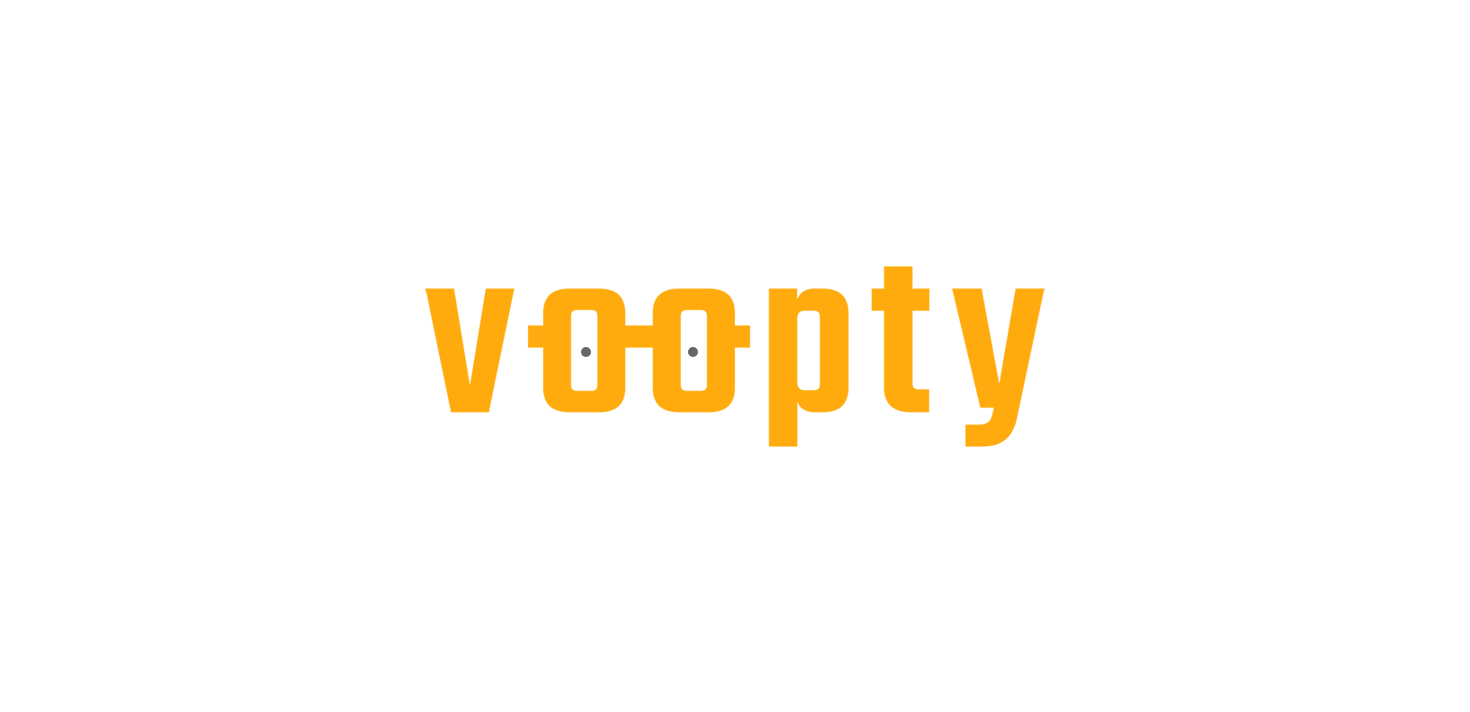 scroll, scrollTop: 0, scrollLeft: 0, axis: both 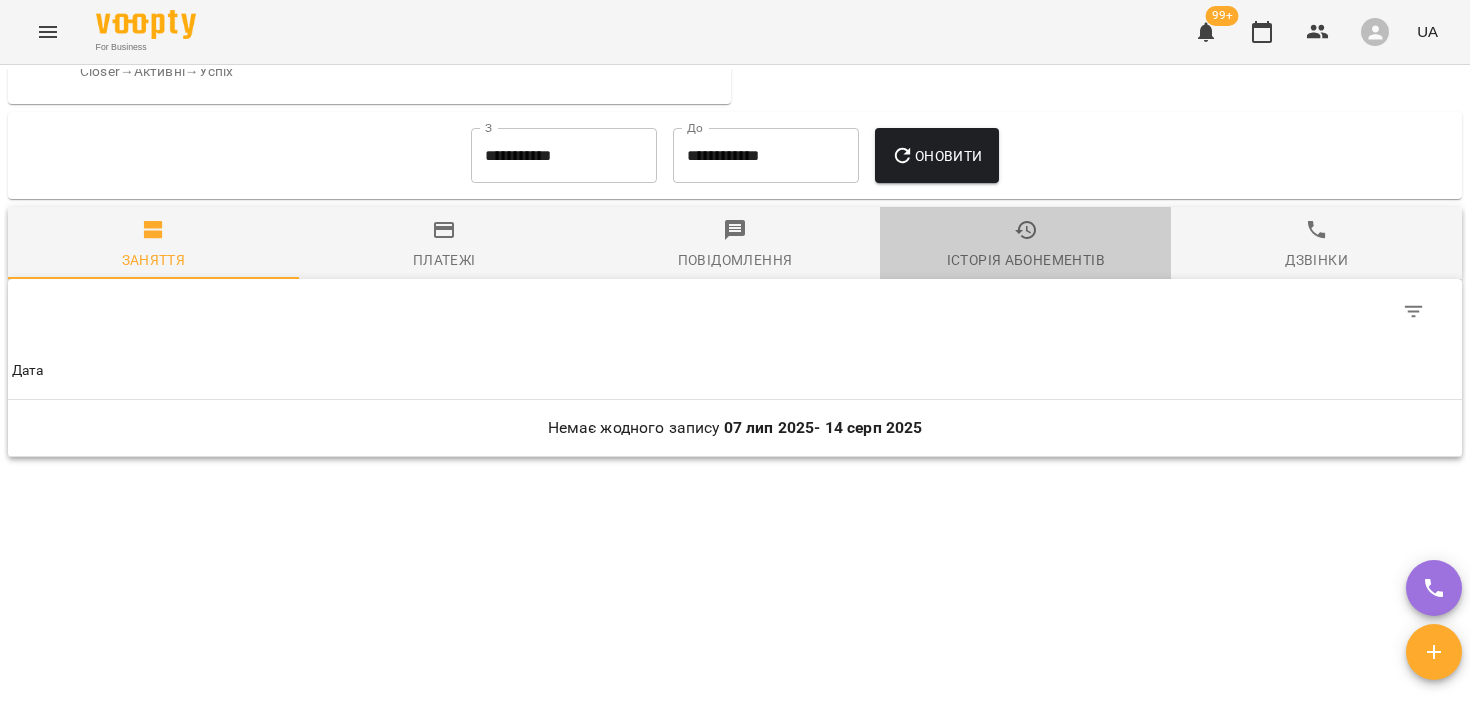 click on "Історія абонементів" at bounding box center [1026, 260] 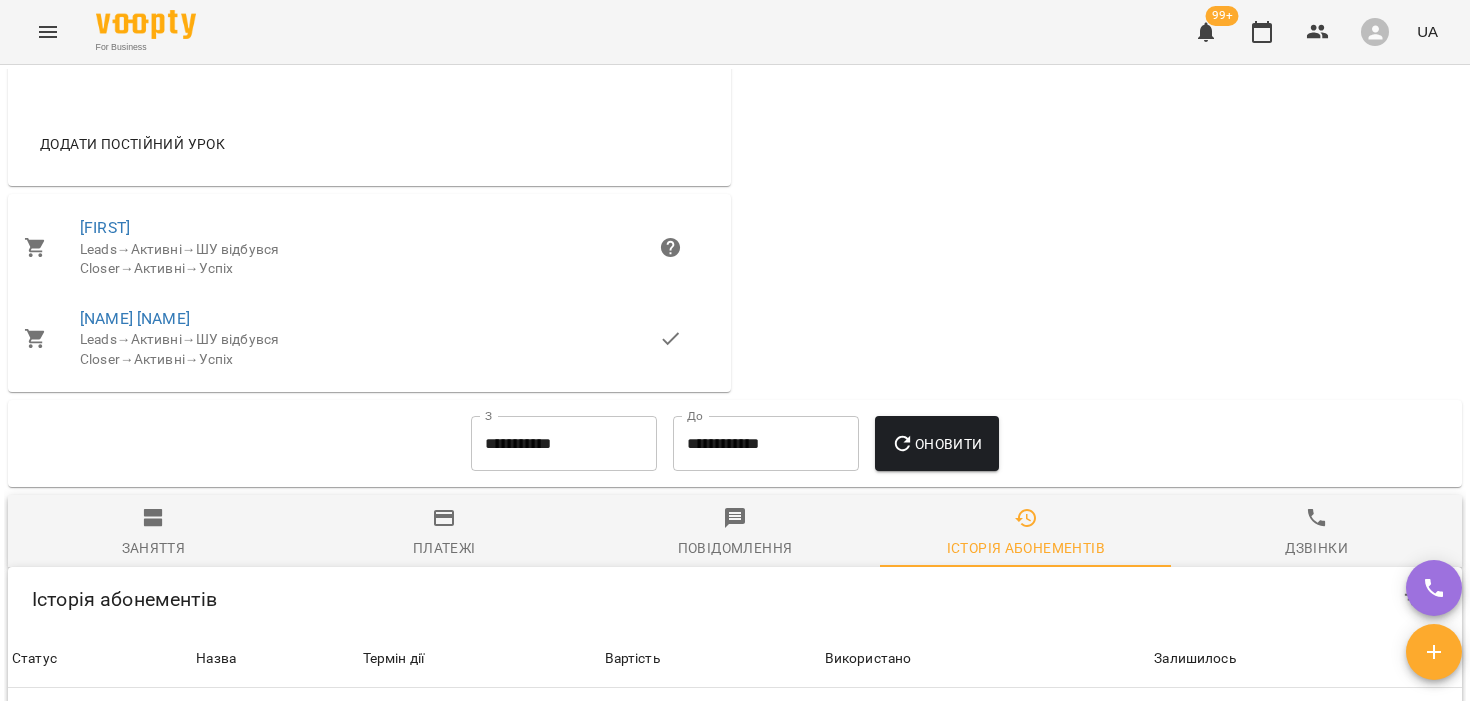 scroll, scrollTop: 1904, scrollLeft: 0, axis: vertical 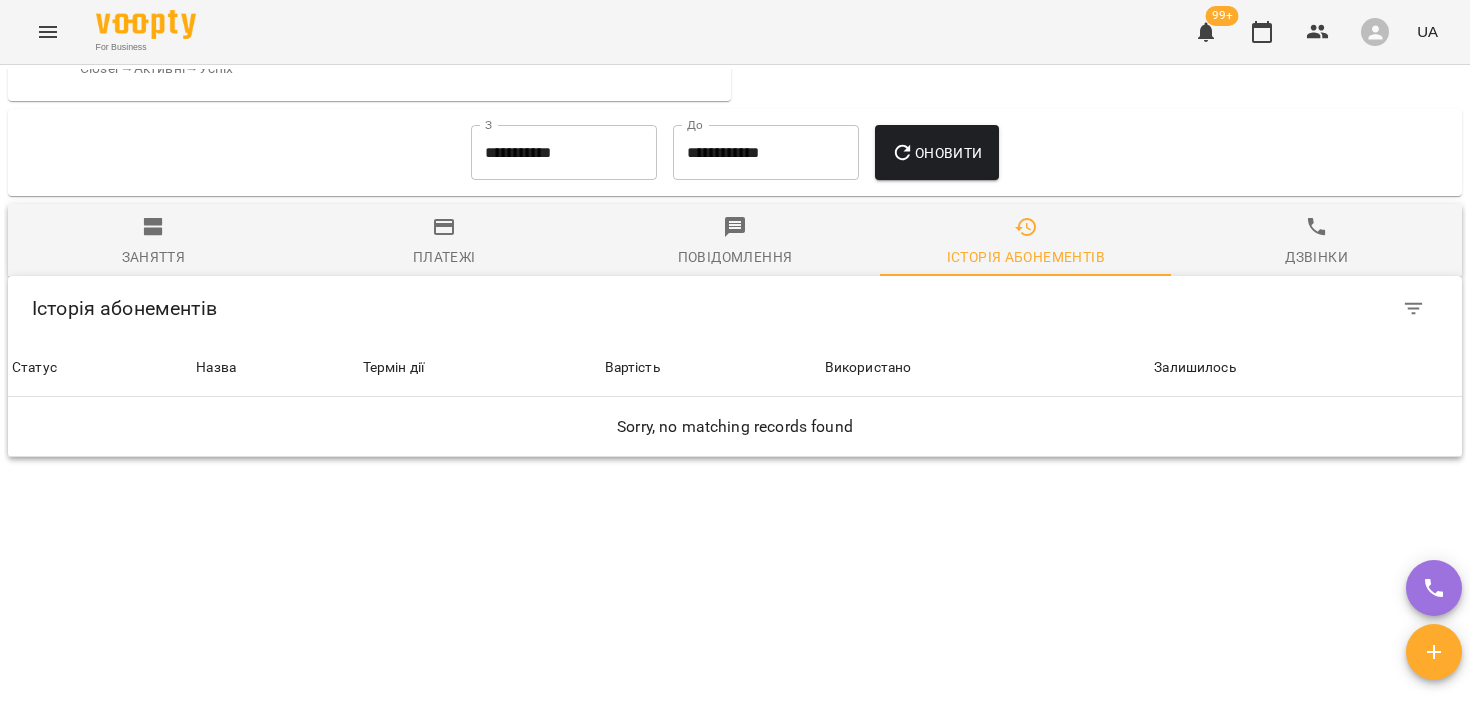 click on "**********" at bounding box center [735, 153] 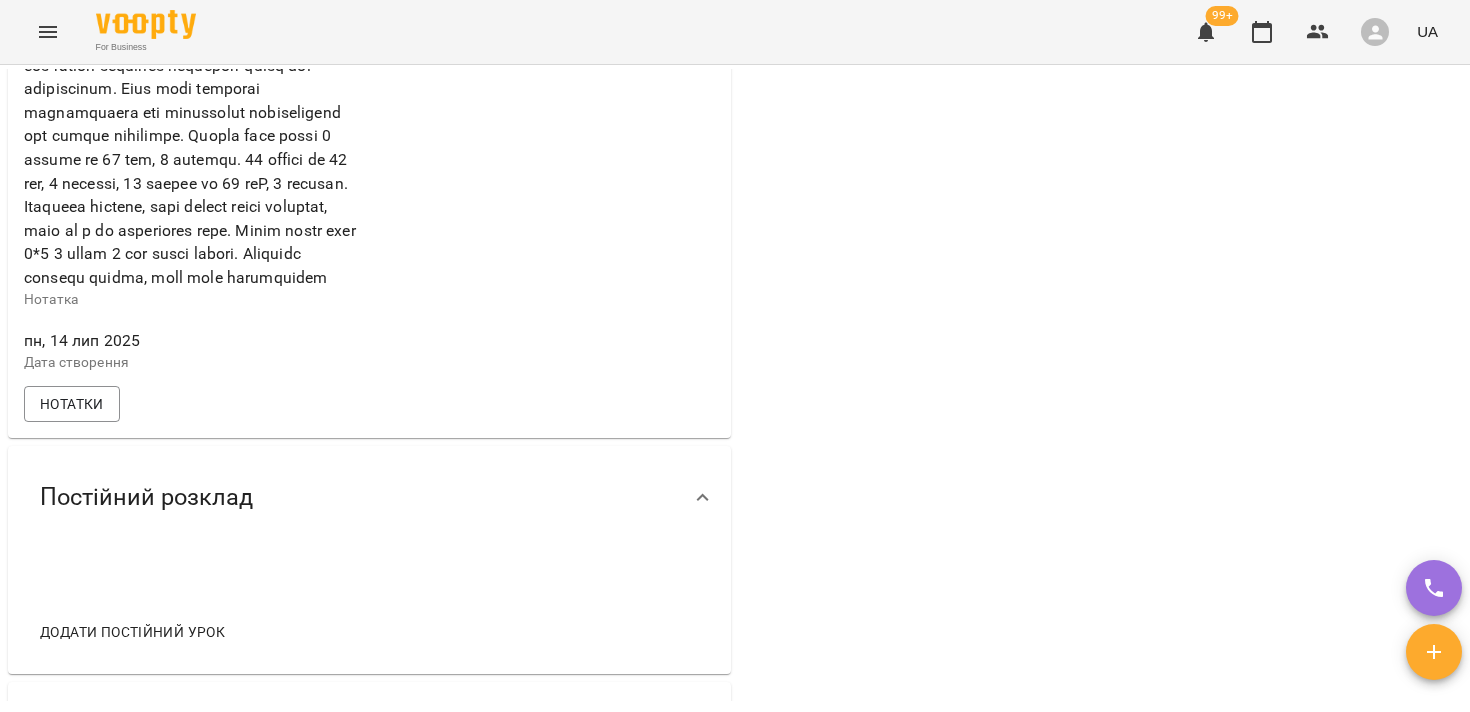 scroll, scrollTop: 1904, scrollLeft: 0, axis: vertical 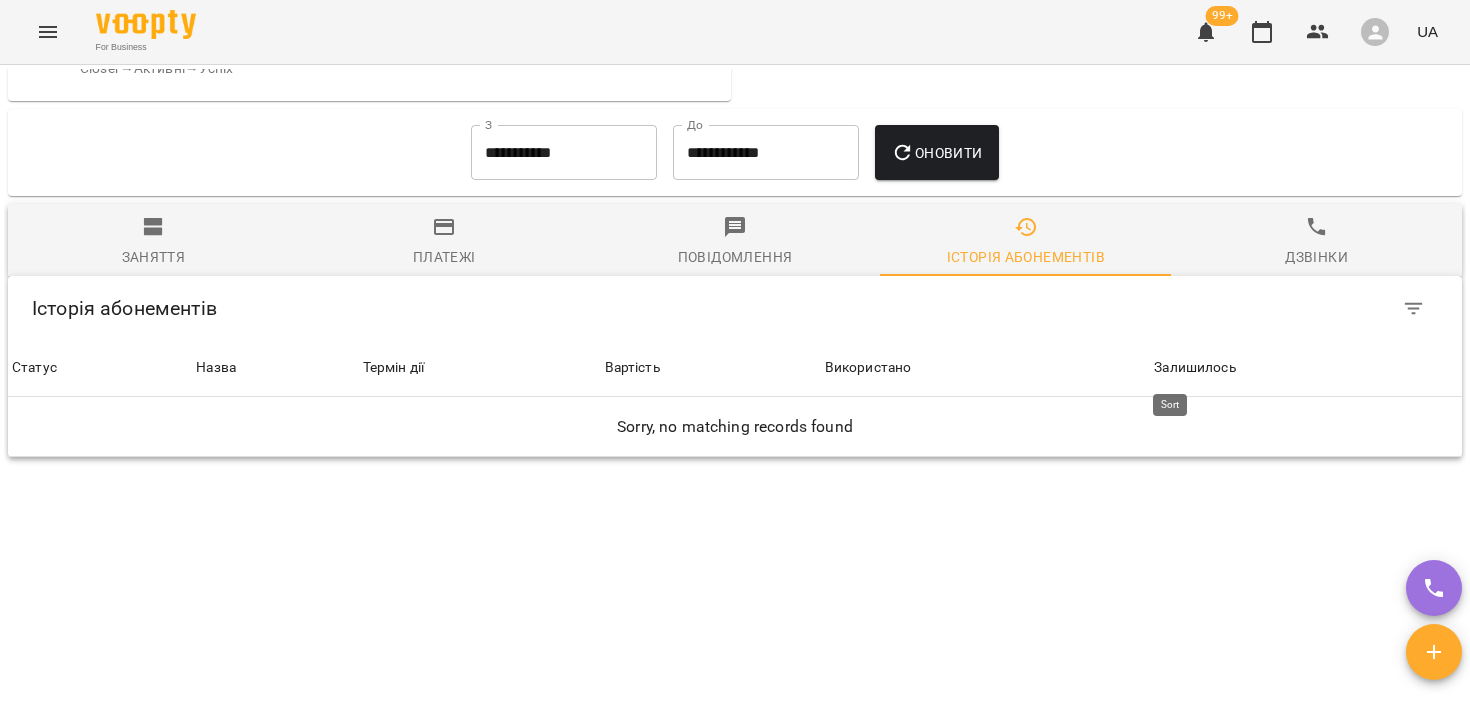 click on "Залишилось" at bounding box center [1194, 368] 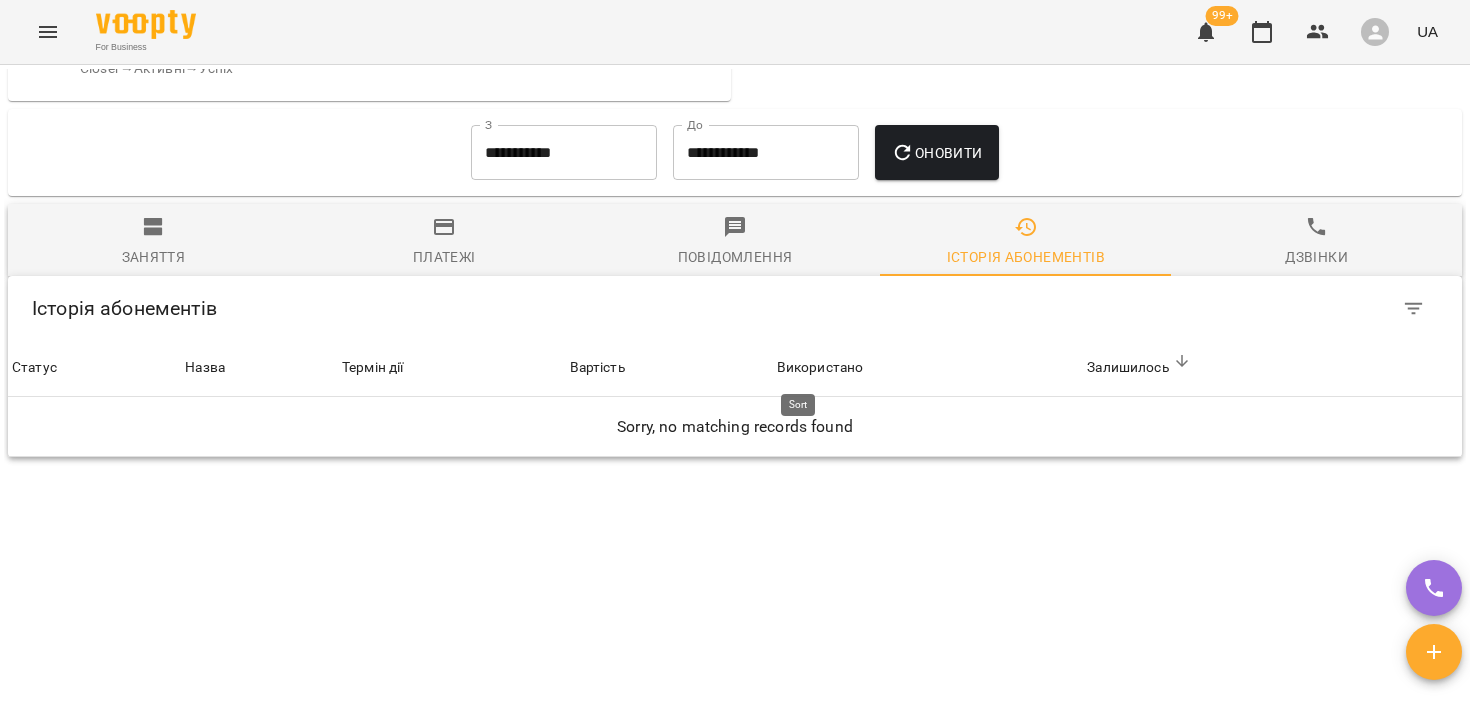 click on "Використано" at bounding box center [820, 368] 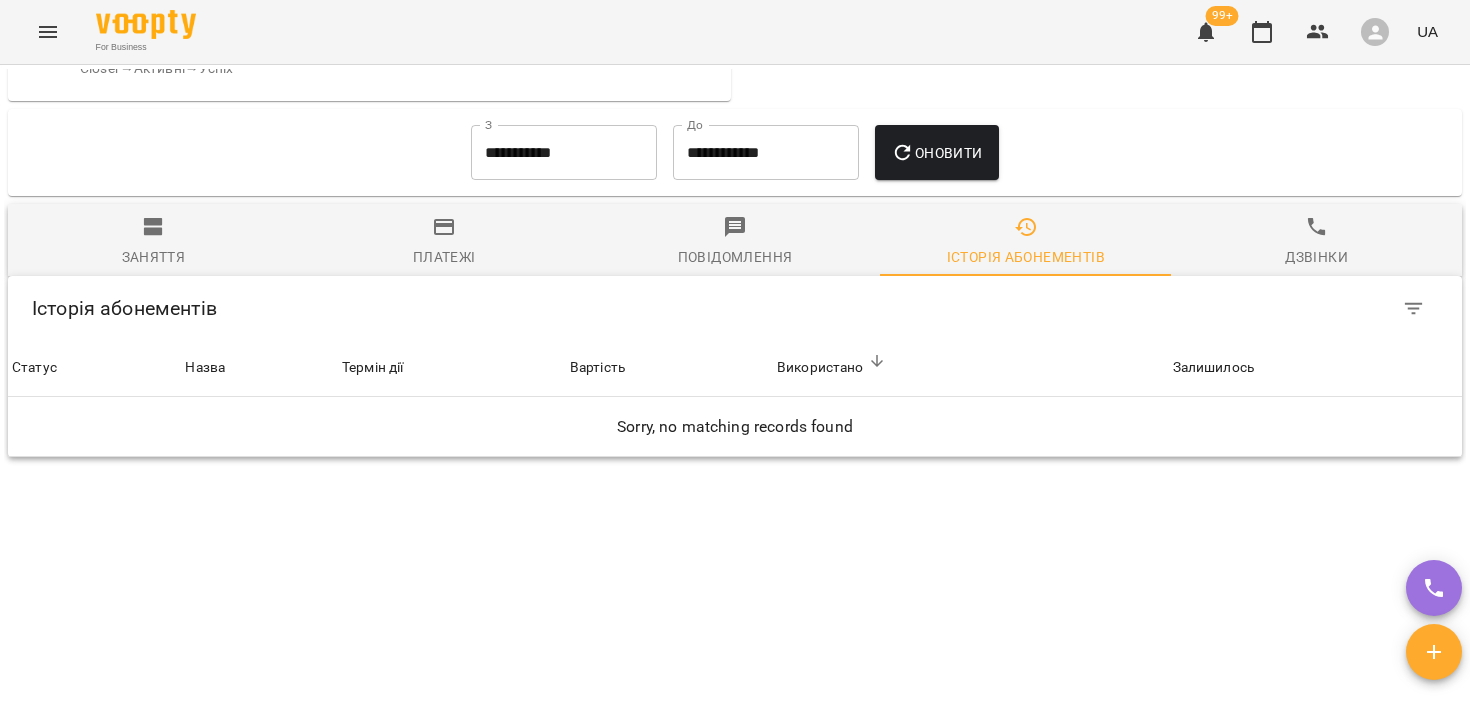 click 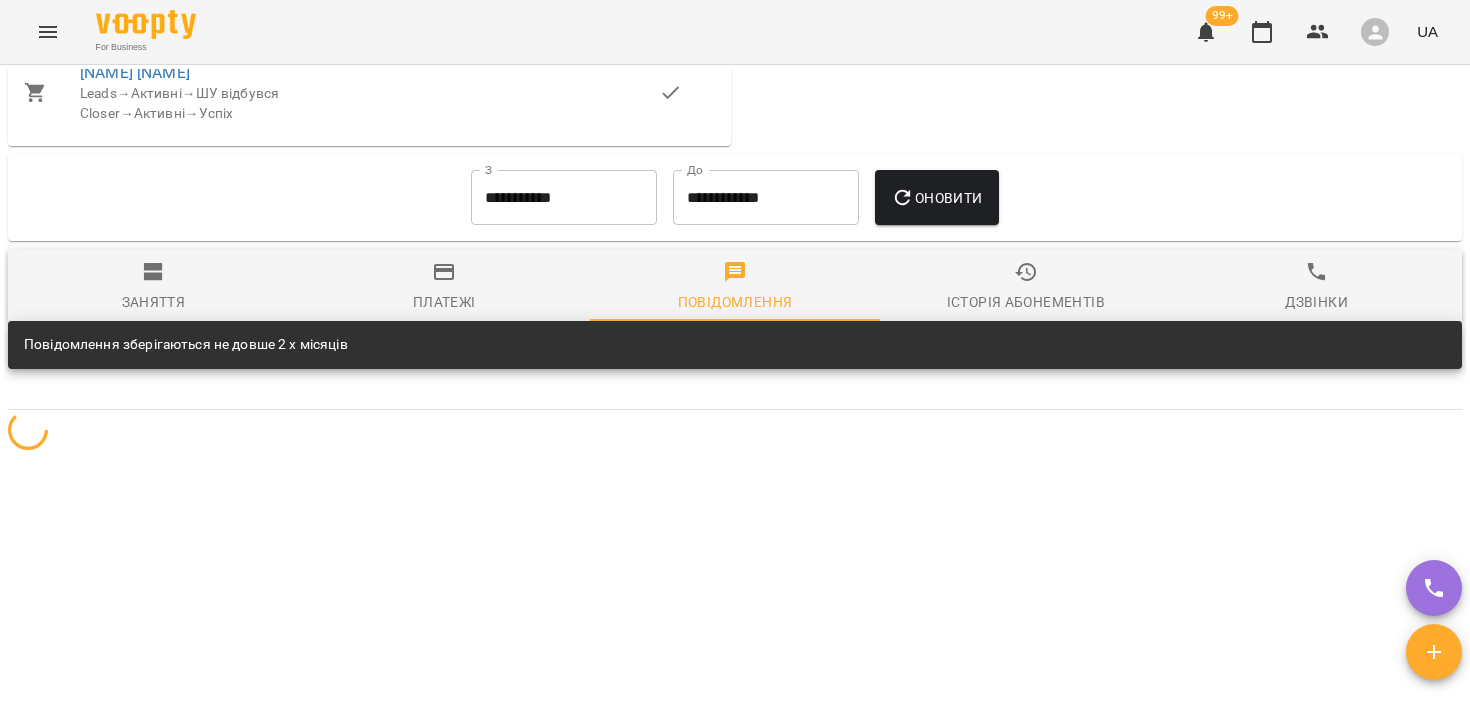 scroll, scrollTop: 1811, scrollLeft: 0, axis: vertical 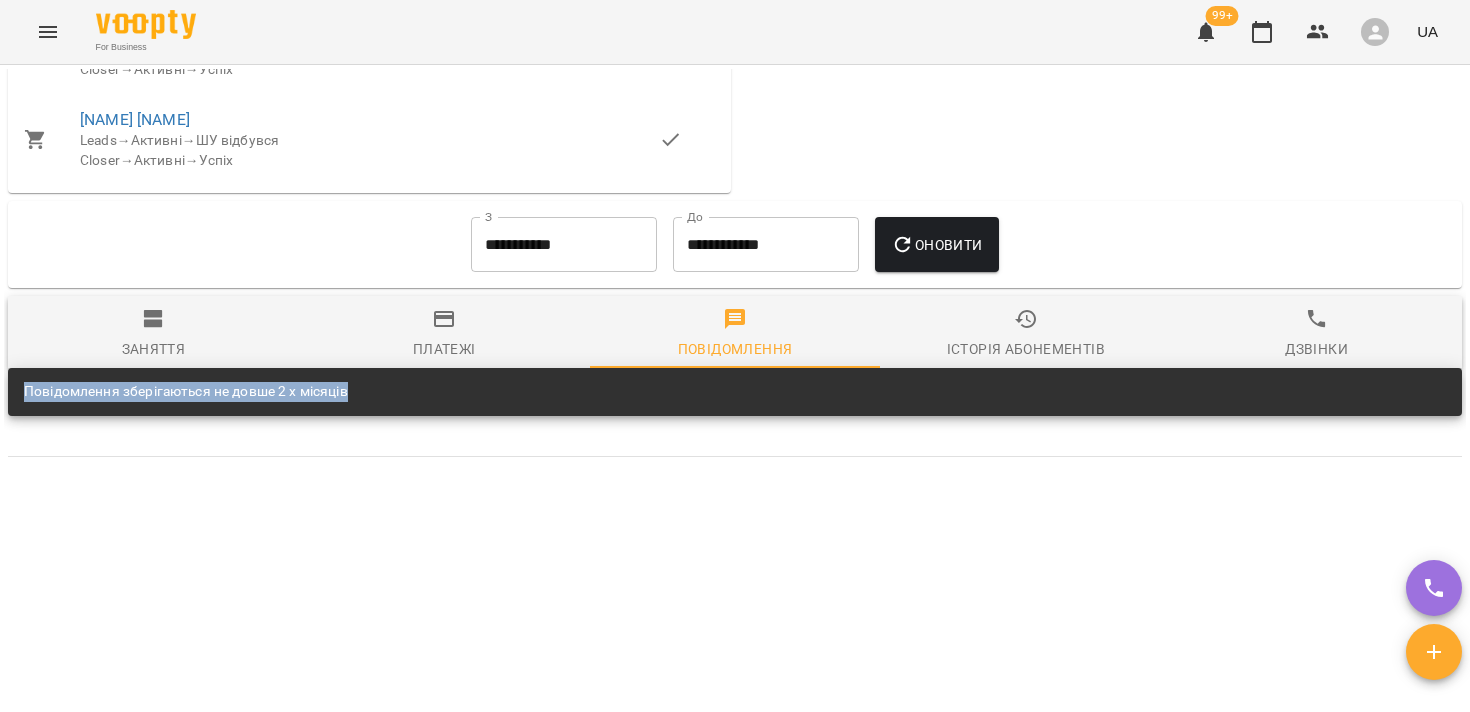 drag, startPoint x: 445, startPoint y: 386, endPoint x: 0, endPoint y: 385, distance: 445.00113 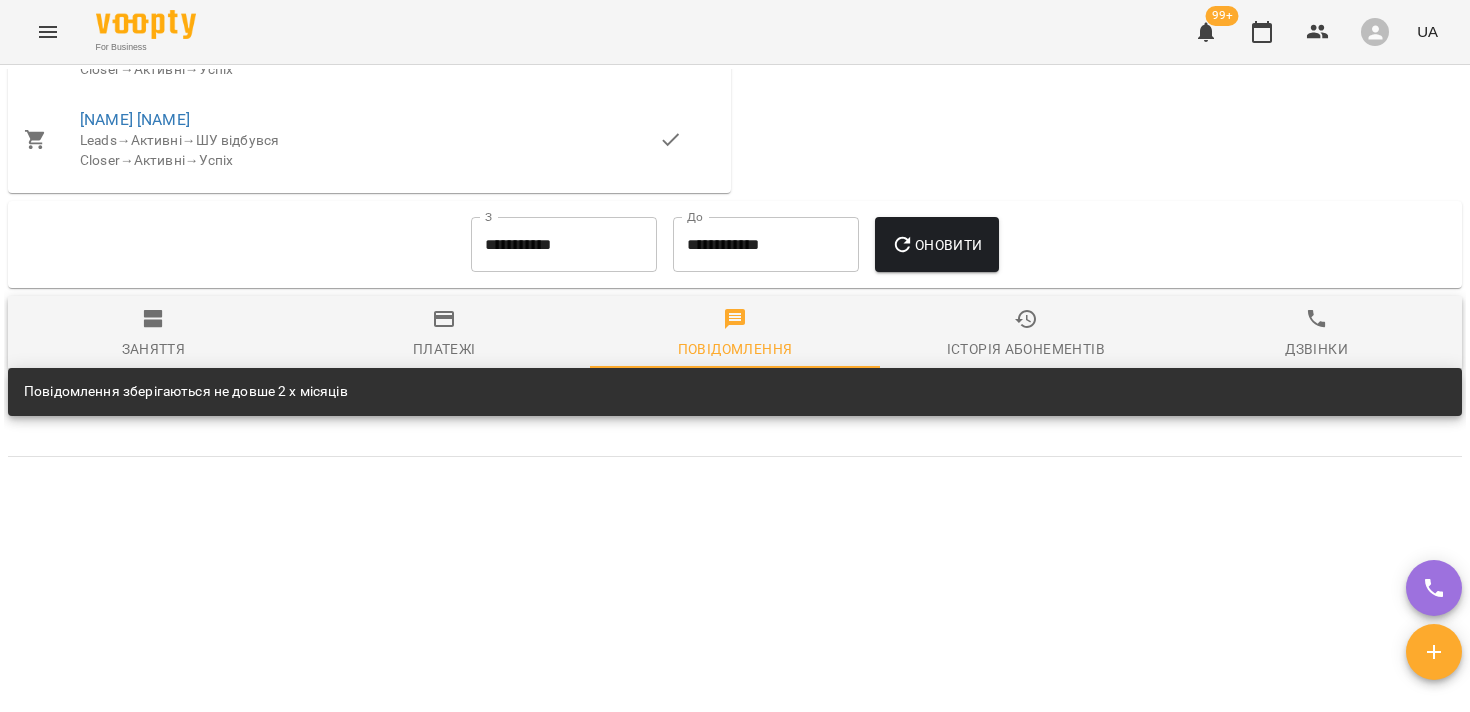 click on "Повідомлення зберігаються не довше 2 х місяців" at bounding box center [735, 392] 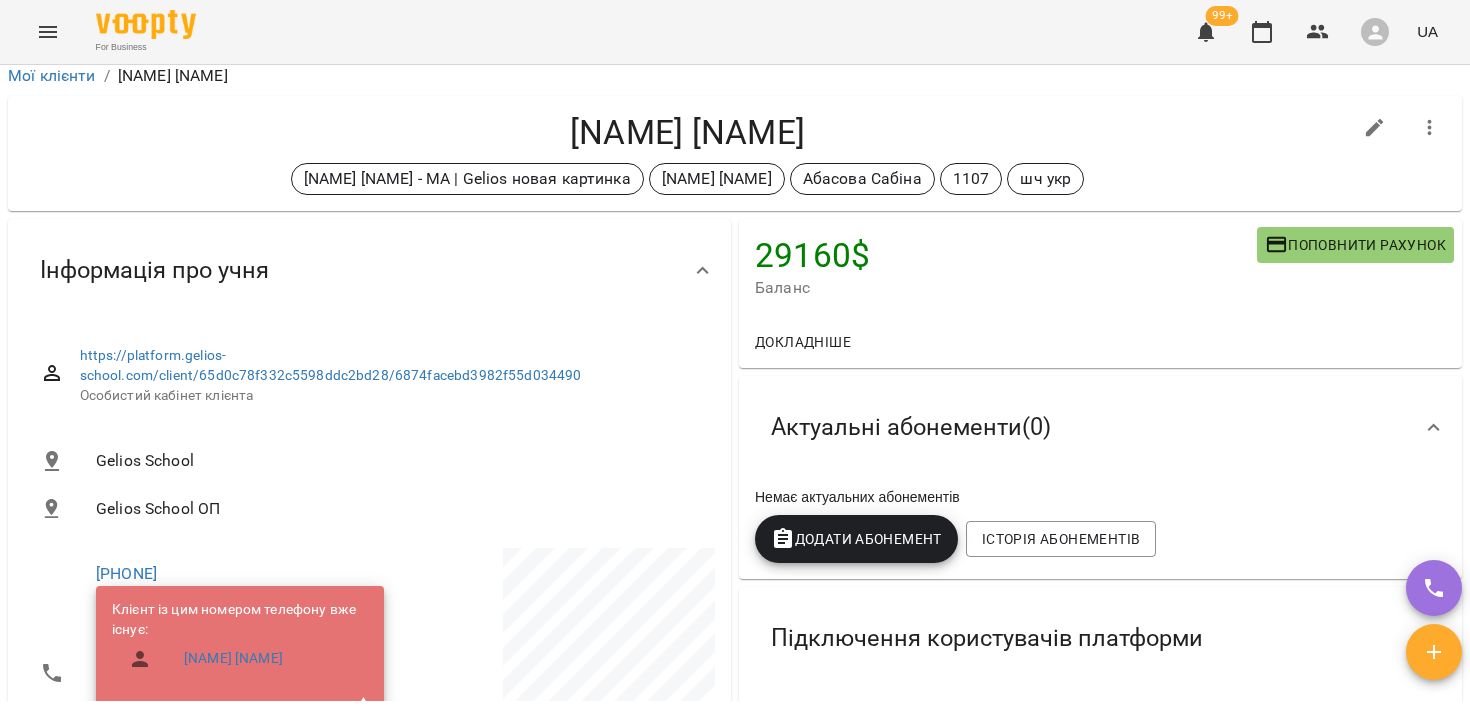 scroll, scrollTop: 0, scrollLeft: 0, axis: both 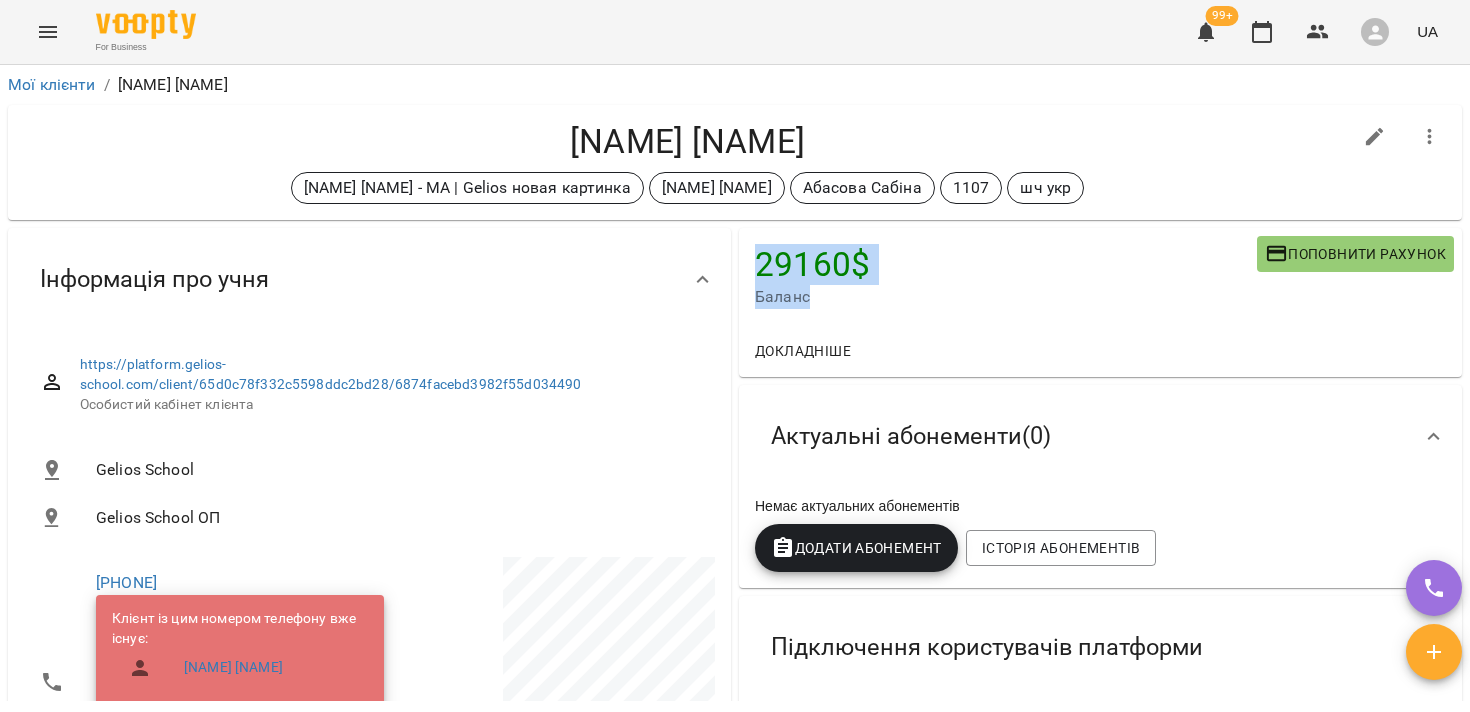 drag, startPoint x: 820, startPoint y: 310, endPoint x: 746, endPoint y: 250, distance: 95.26804 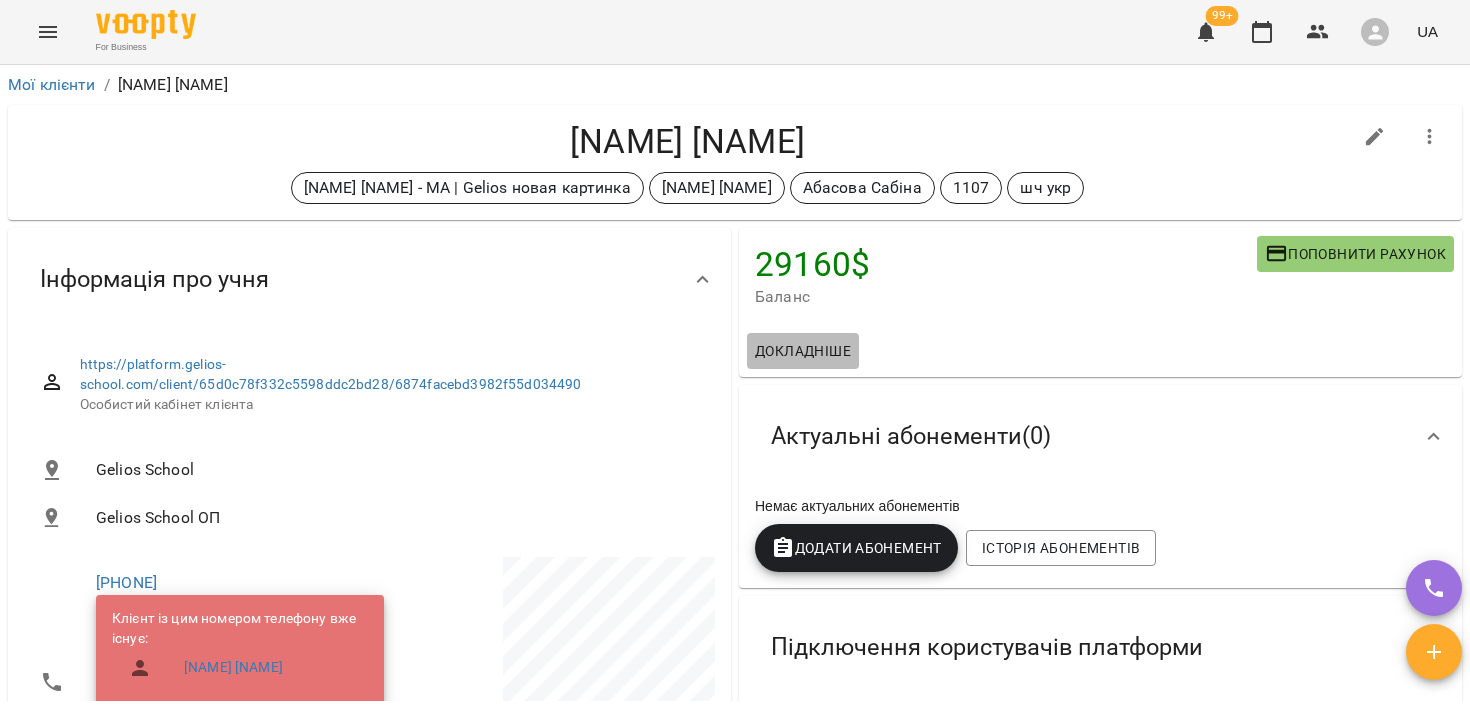 click on "Докладніше" at bounding box center [803, 351] 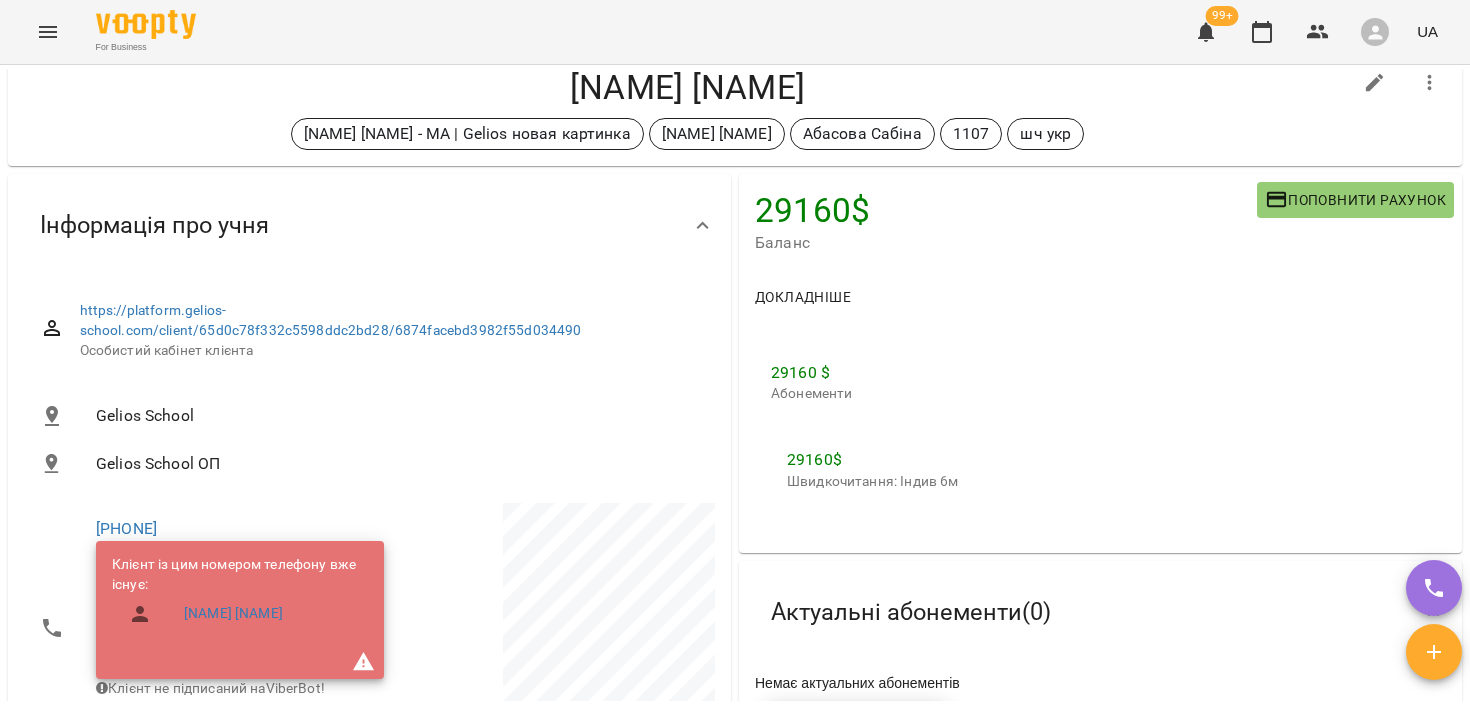 scroll, scrollTop: 60, scrollLeft: 0, axis: vertical 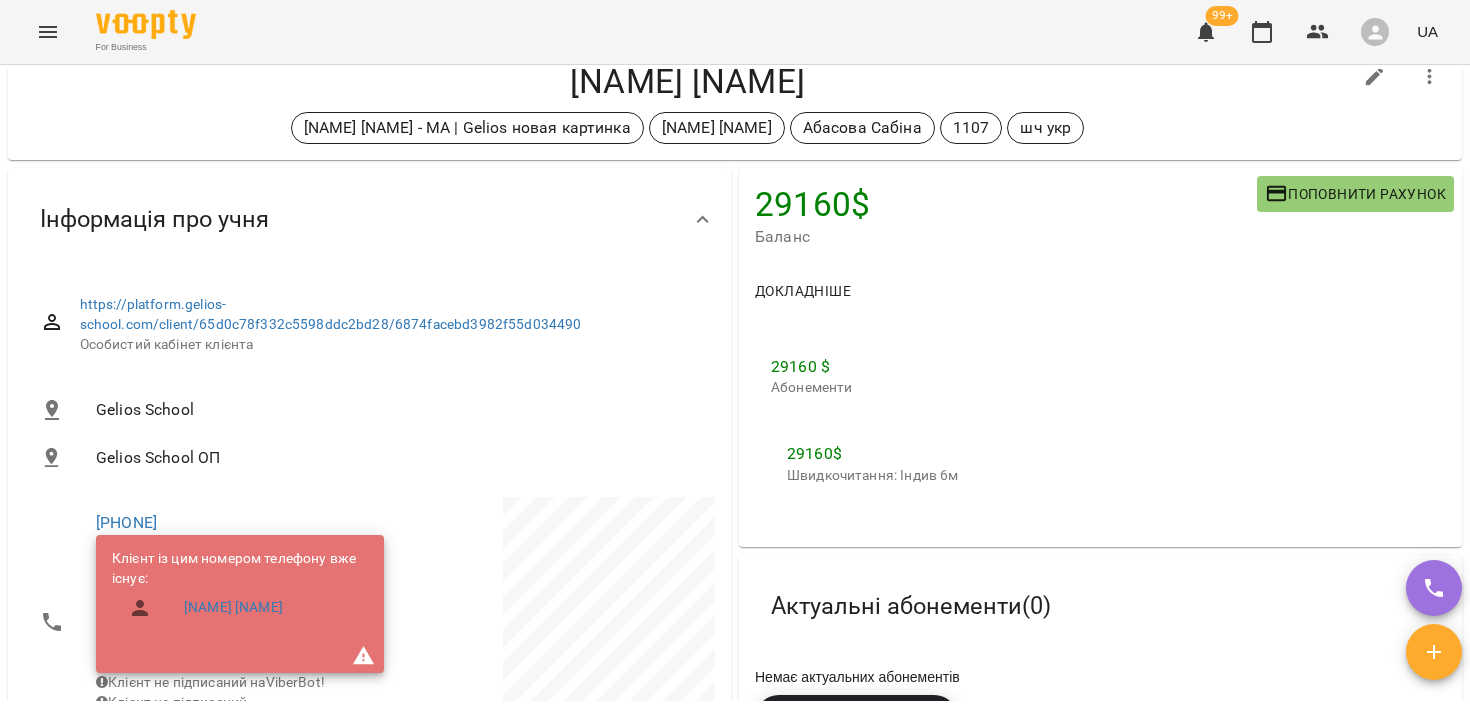 click on "Докладніше" at bounding box center (803, 291) 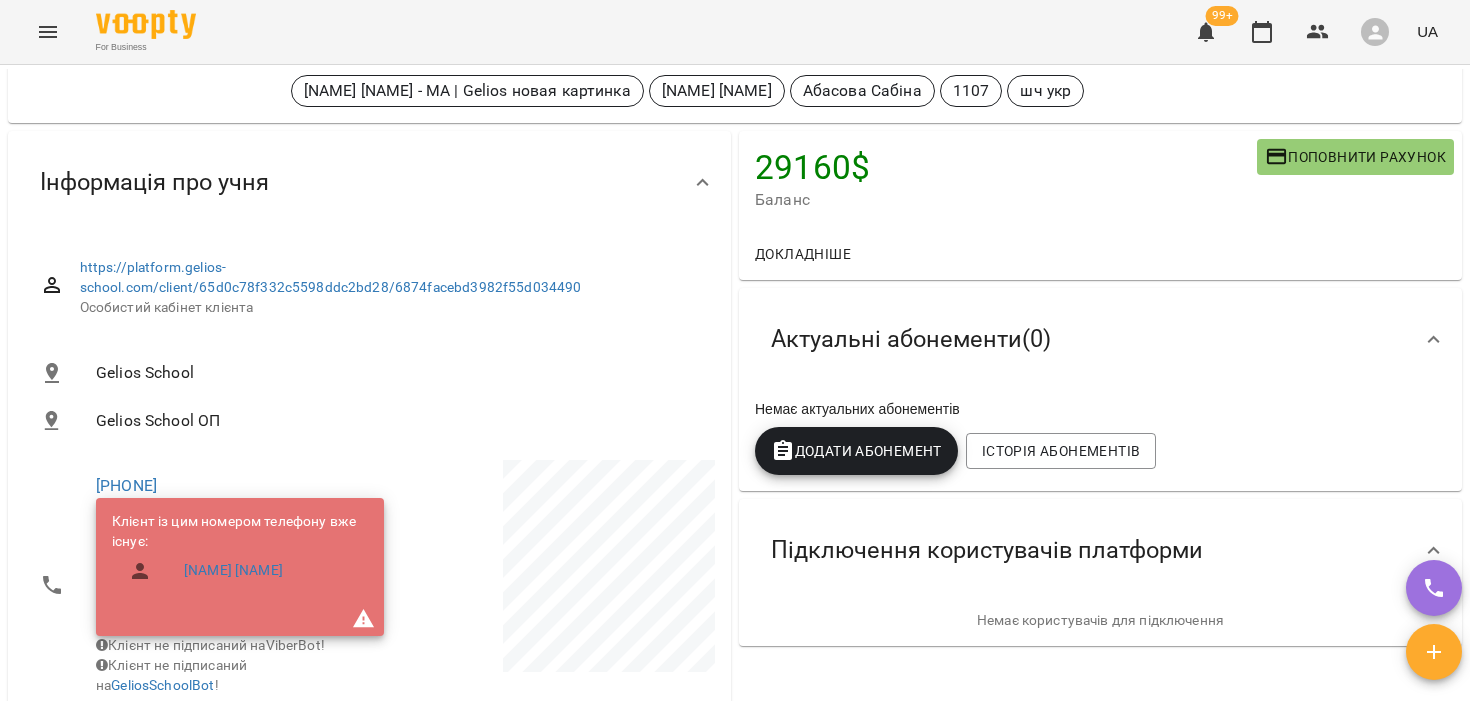 scroll, scrollTop: 116, scrollLeft: 0, axis: vertical 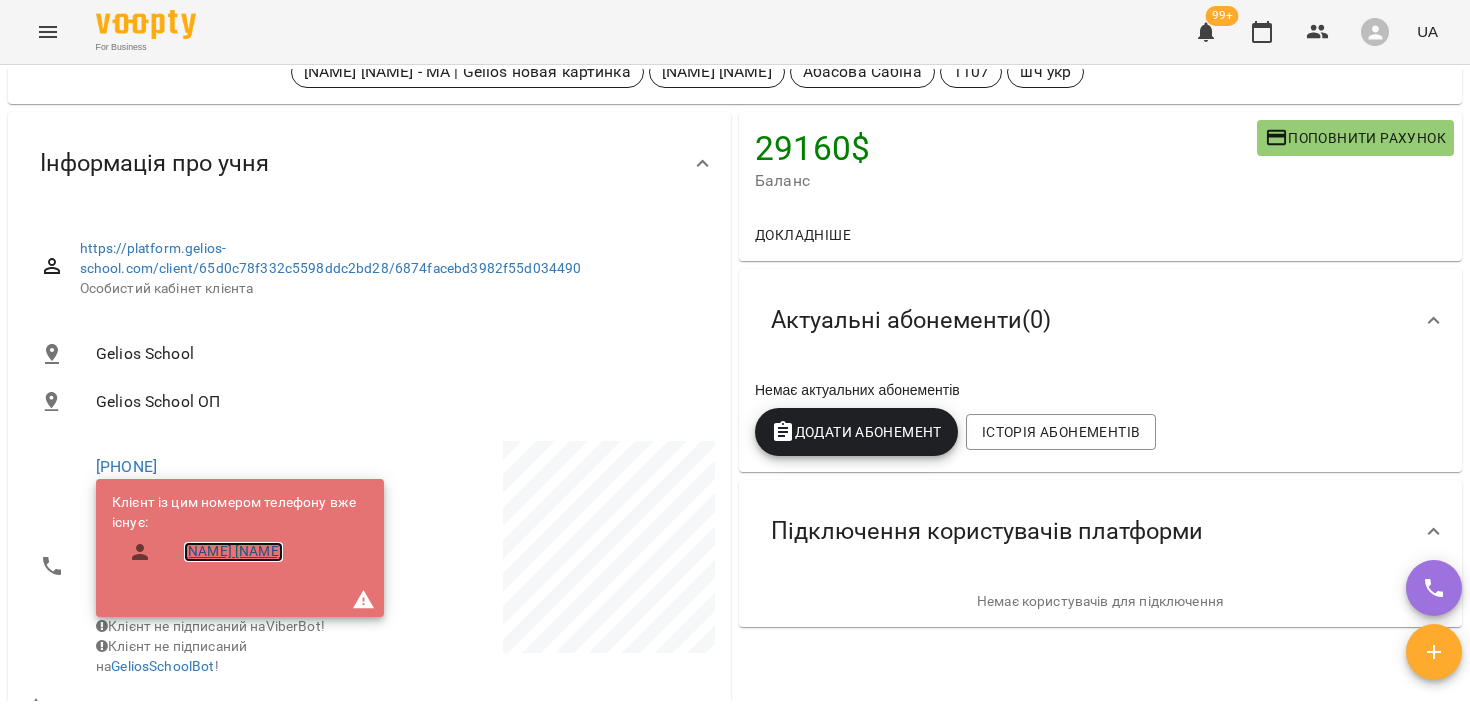click on "Миргород Ганна" at bounding box center [233, 552] 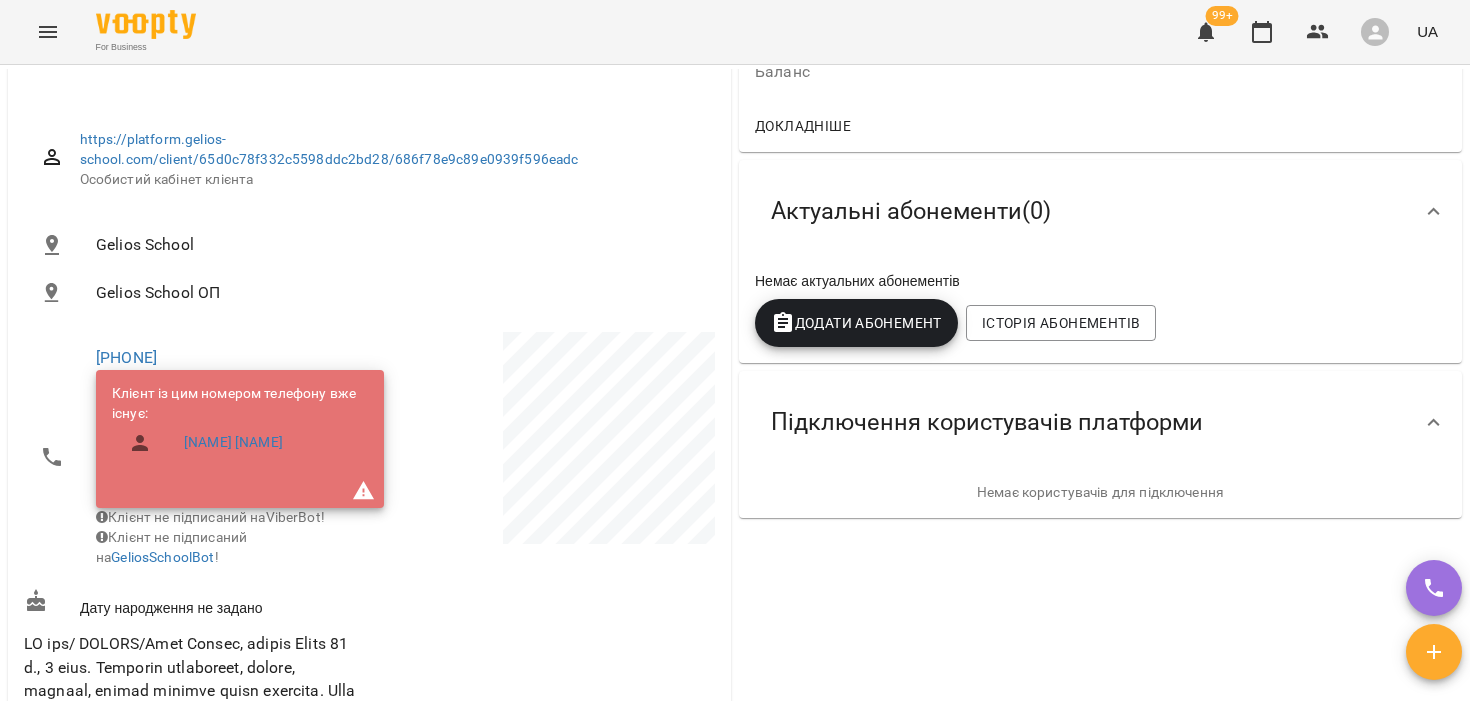 scroll, scrollTop: 226, scrollLeft: 0, axis: vertical 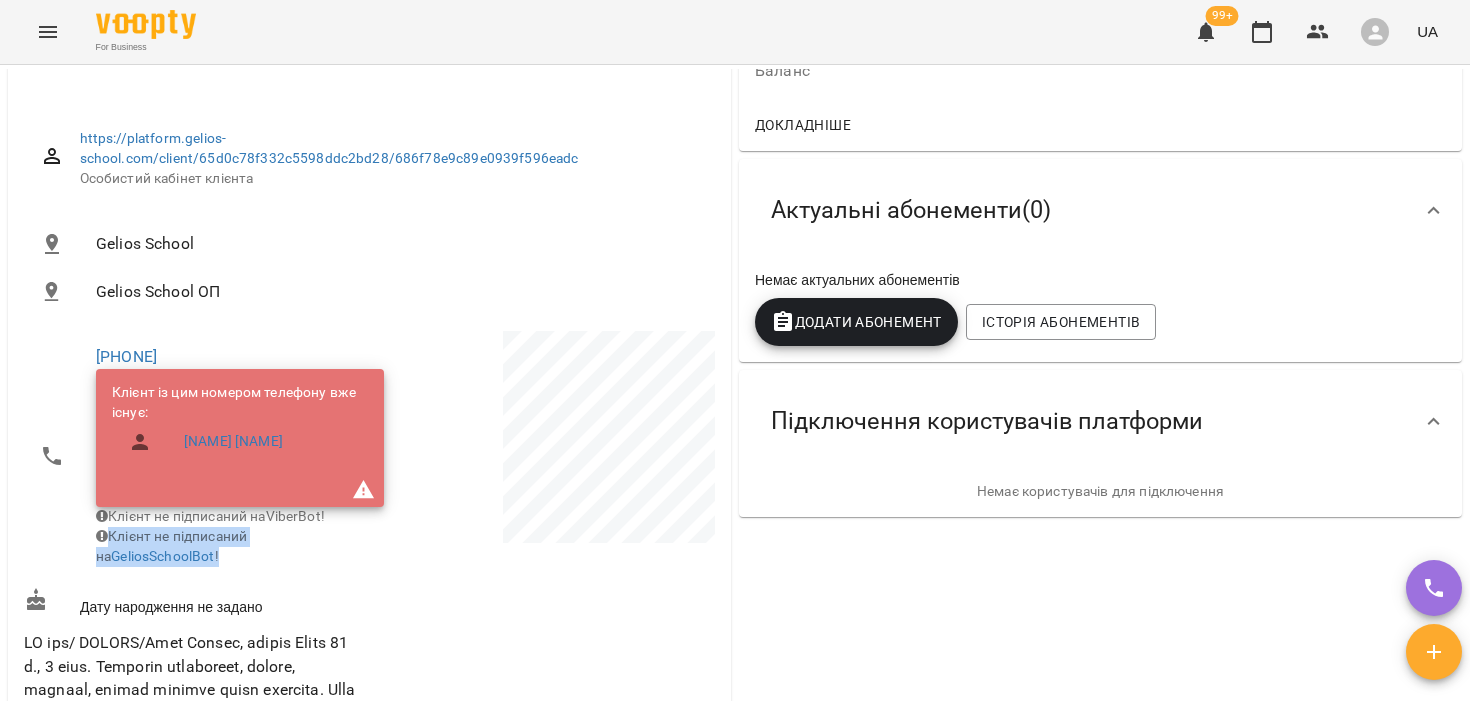 drag, startPoint x: 151, startPoint y: 526, endPoint x: 223, endPoint y: 558, distance: 78.79086 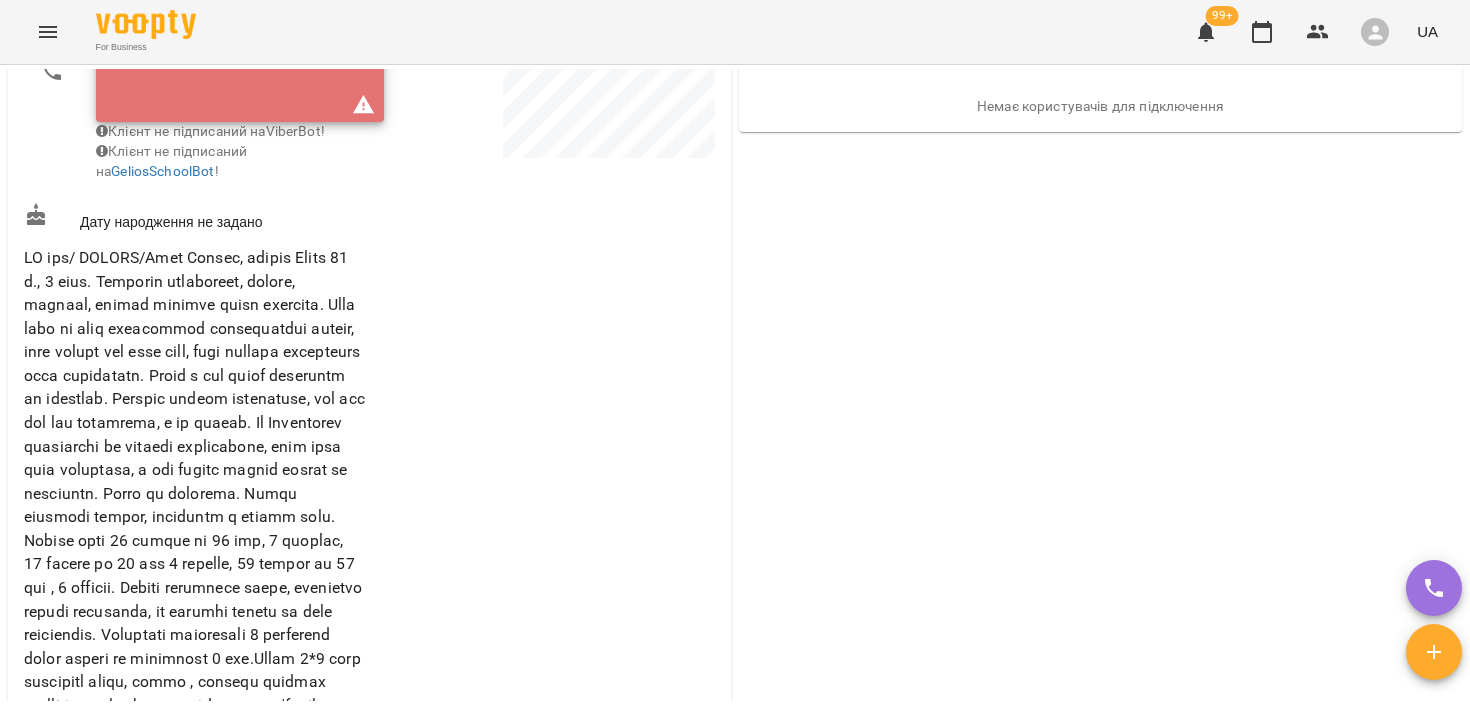 scroll, scrollTop: 612, scrollLeft: 0, axis: vertical 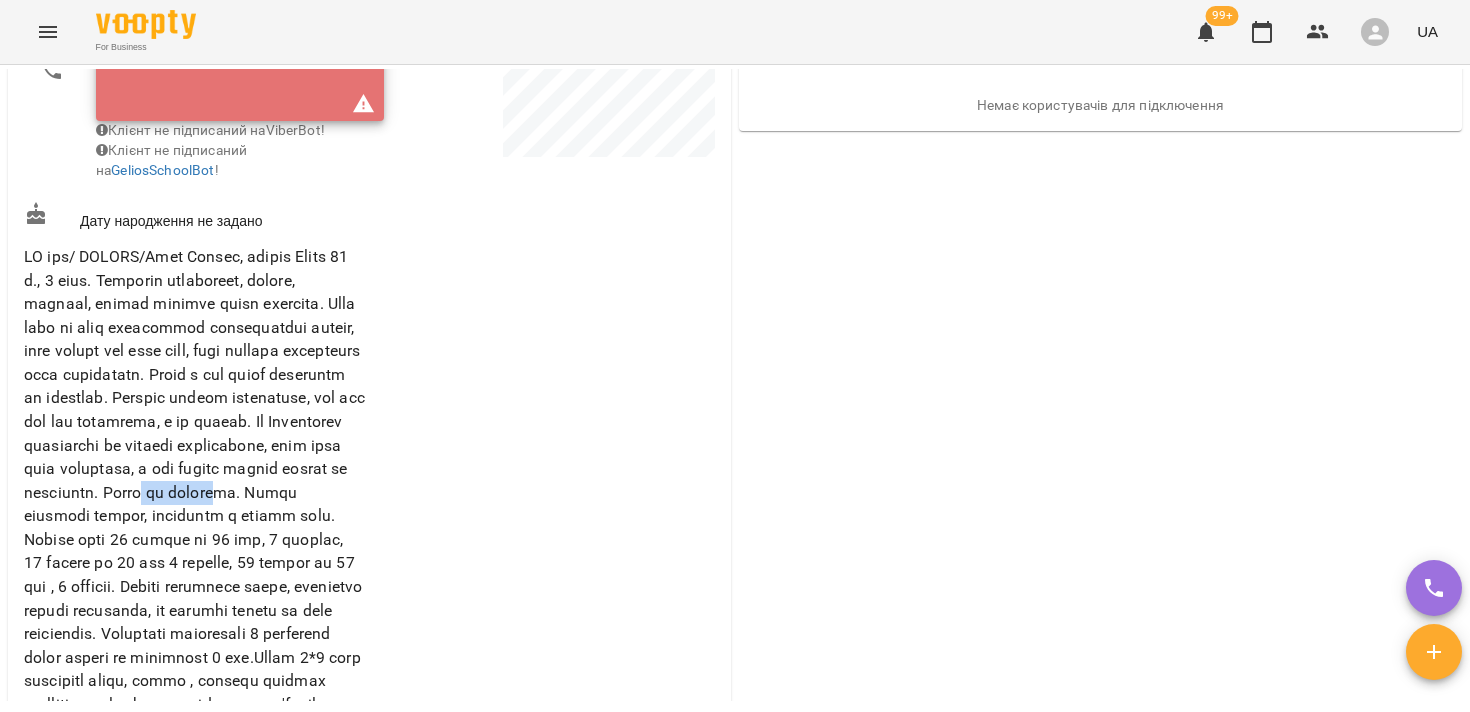 drag, startPoint x: 63, startPoint y: 558, endPoint x: 146, endPoint y: 558, distance: 83 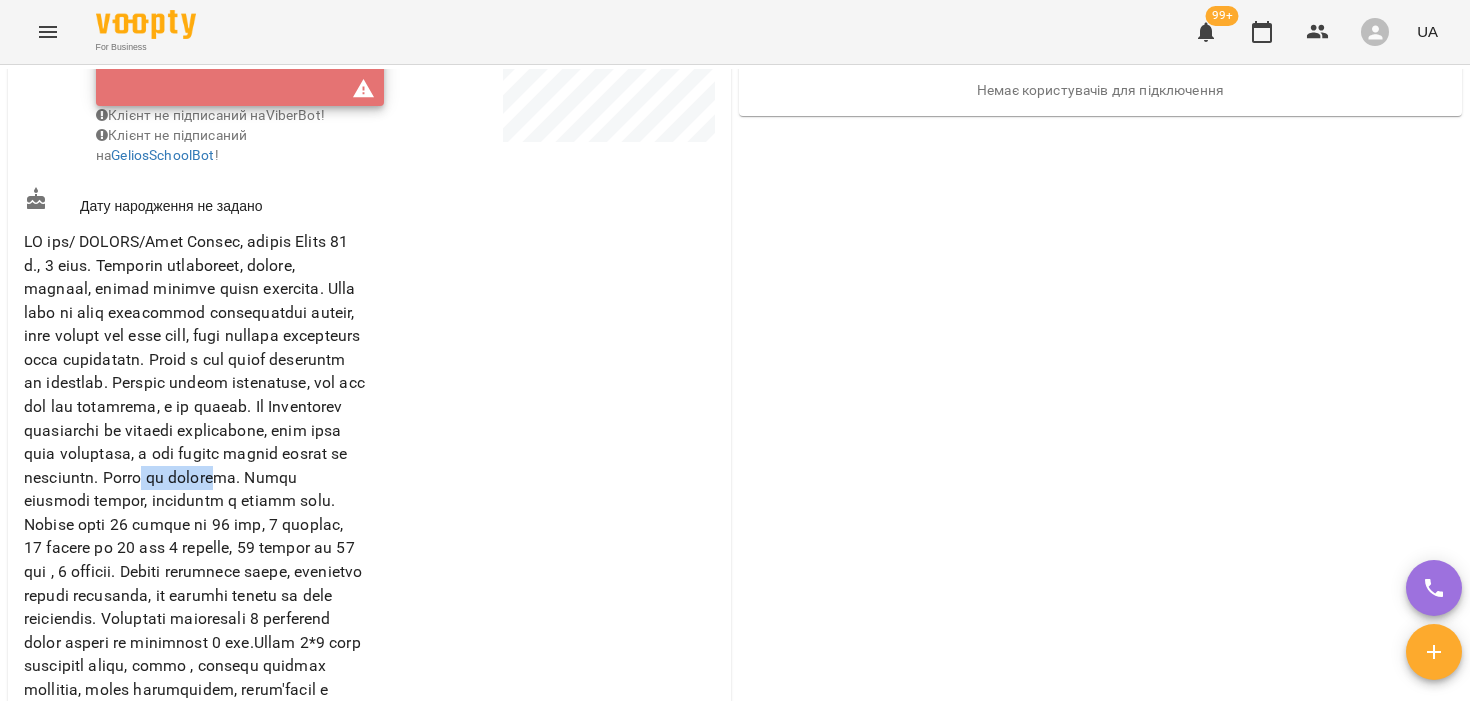 scroll, scrollTop: 633, scrollLeft: 0, axis: vertical 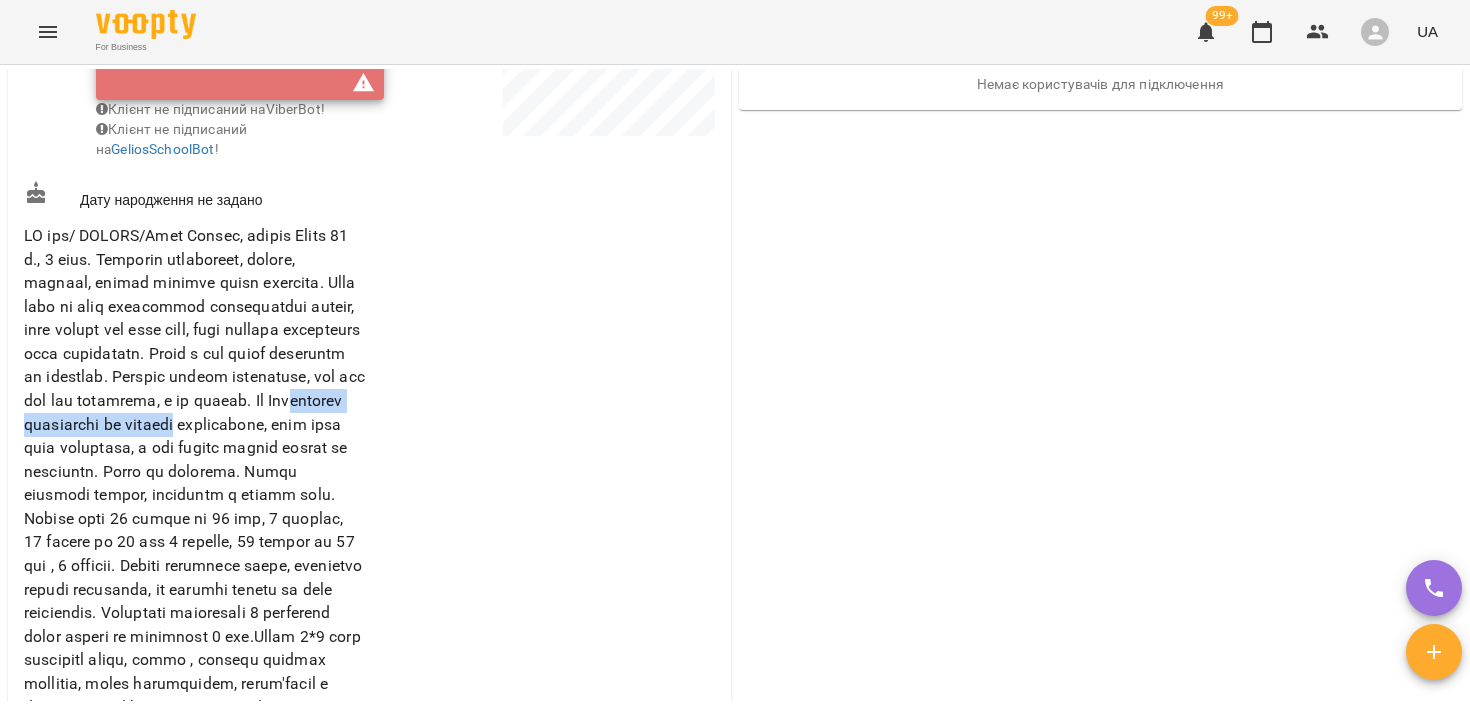 drag, startPoint x: 51, startPoint y: 468, endPoint x: 290, endPoint y: 474, distance: 239.0753 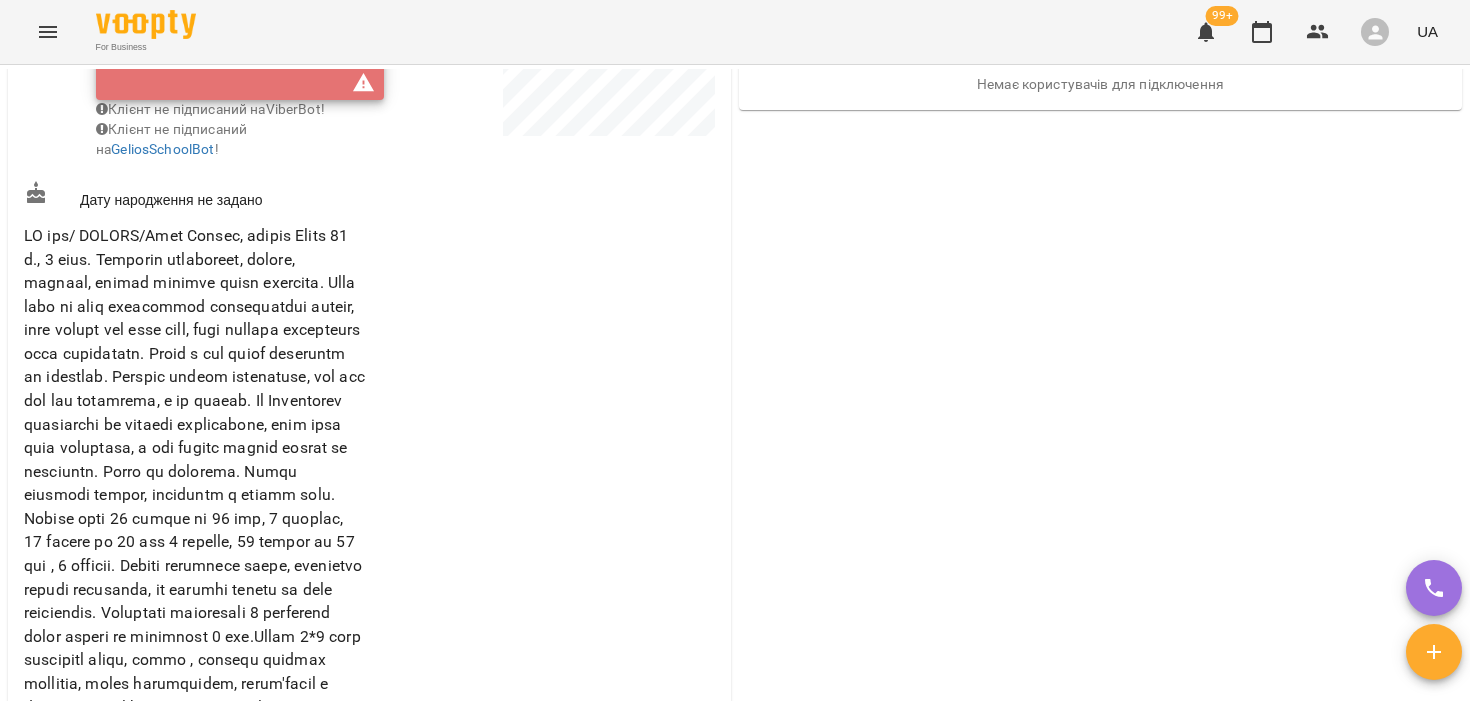 click at bounding box center (194, 542) 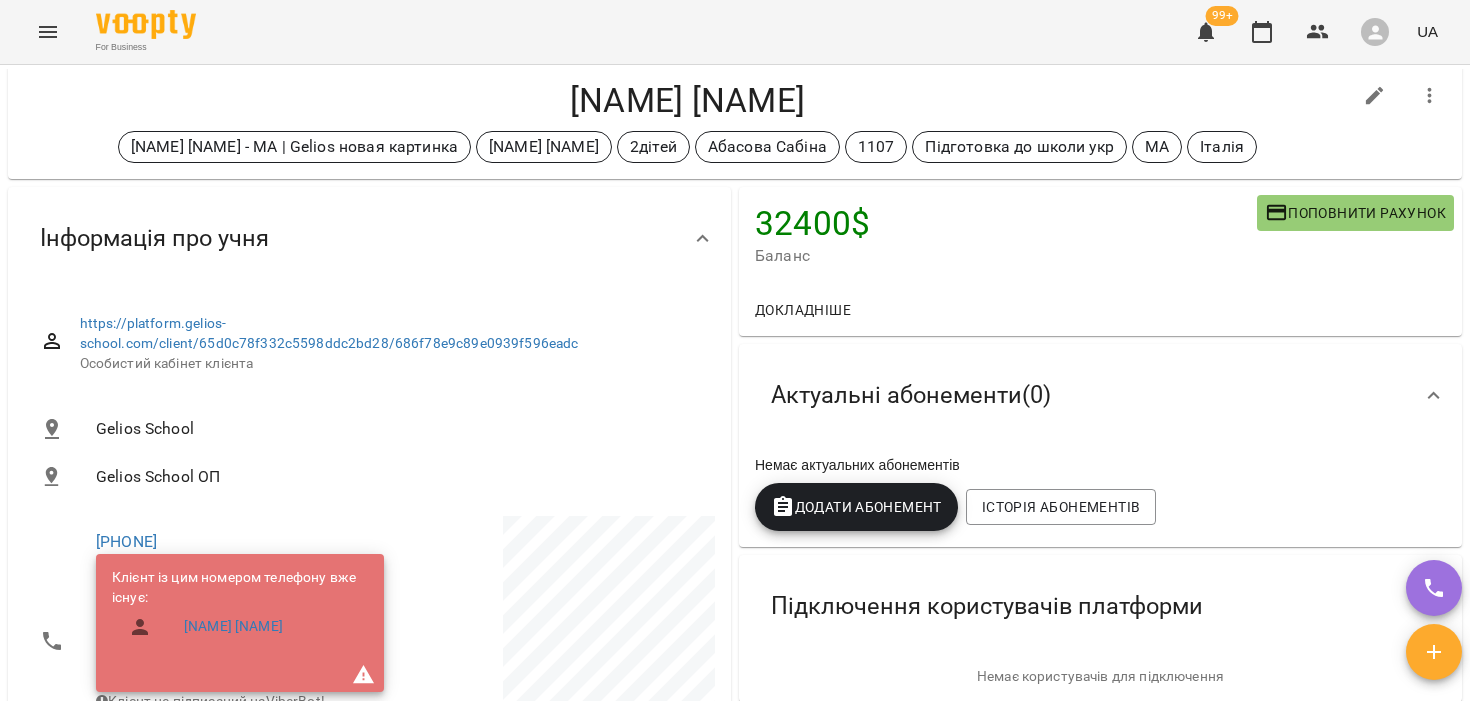 scroll, scrollTop: 0, scrollLeft: 0, axis: both 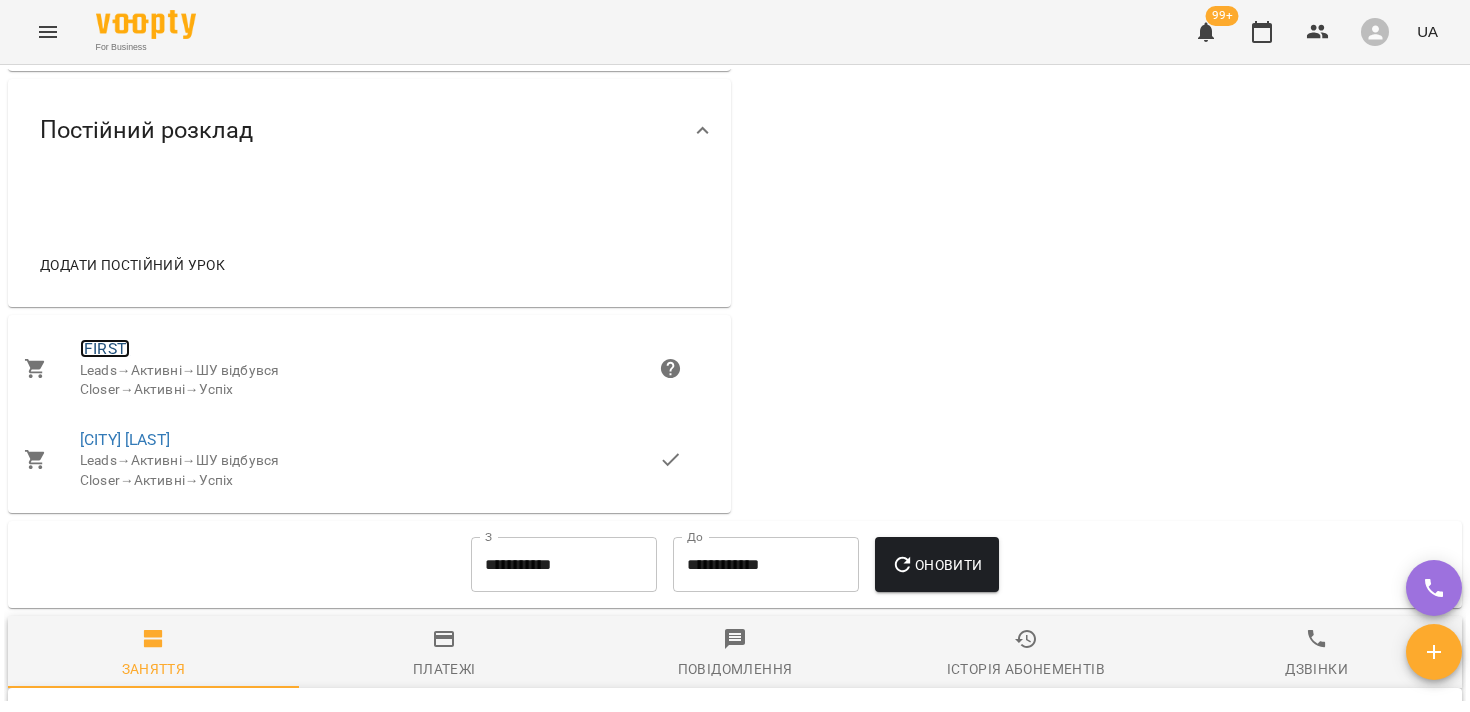 click on "[FIRST]" at bounding box center (105, 348) 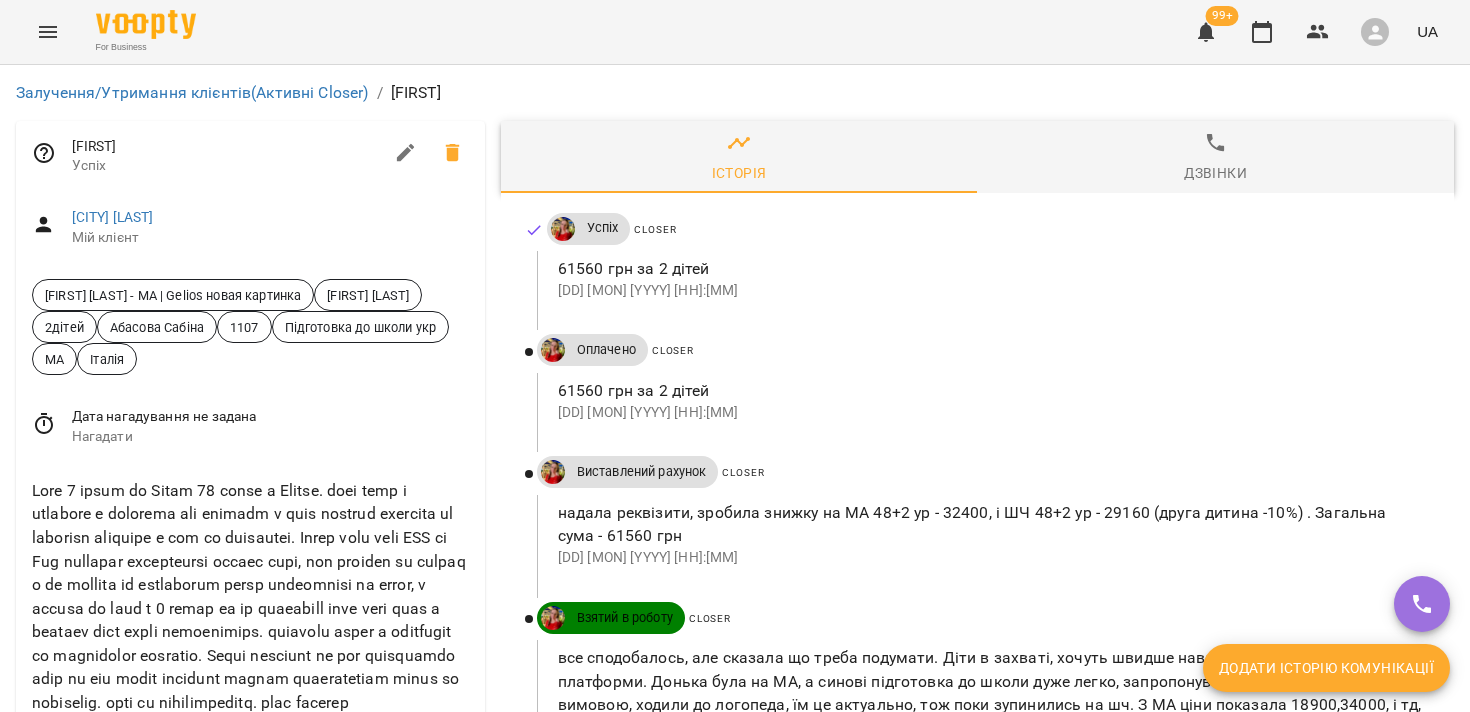 scroll, scrollTop: 0, scrollLeft: 0, axis: both 